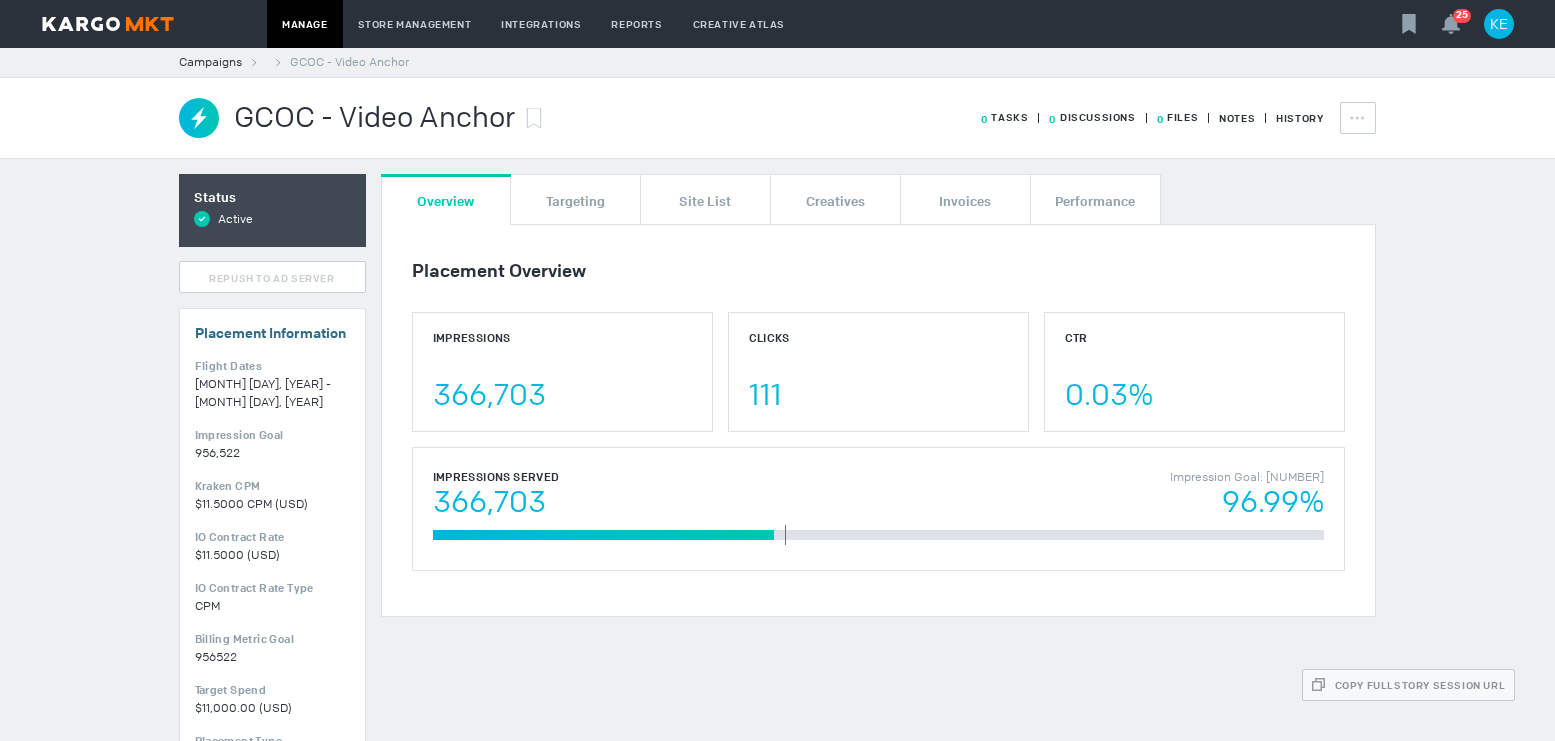 scroll, scrollTop: 0, scrollLeft: 0, axis: both 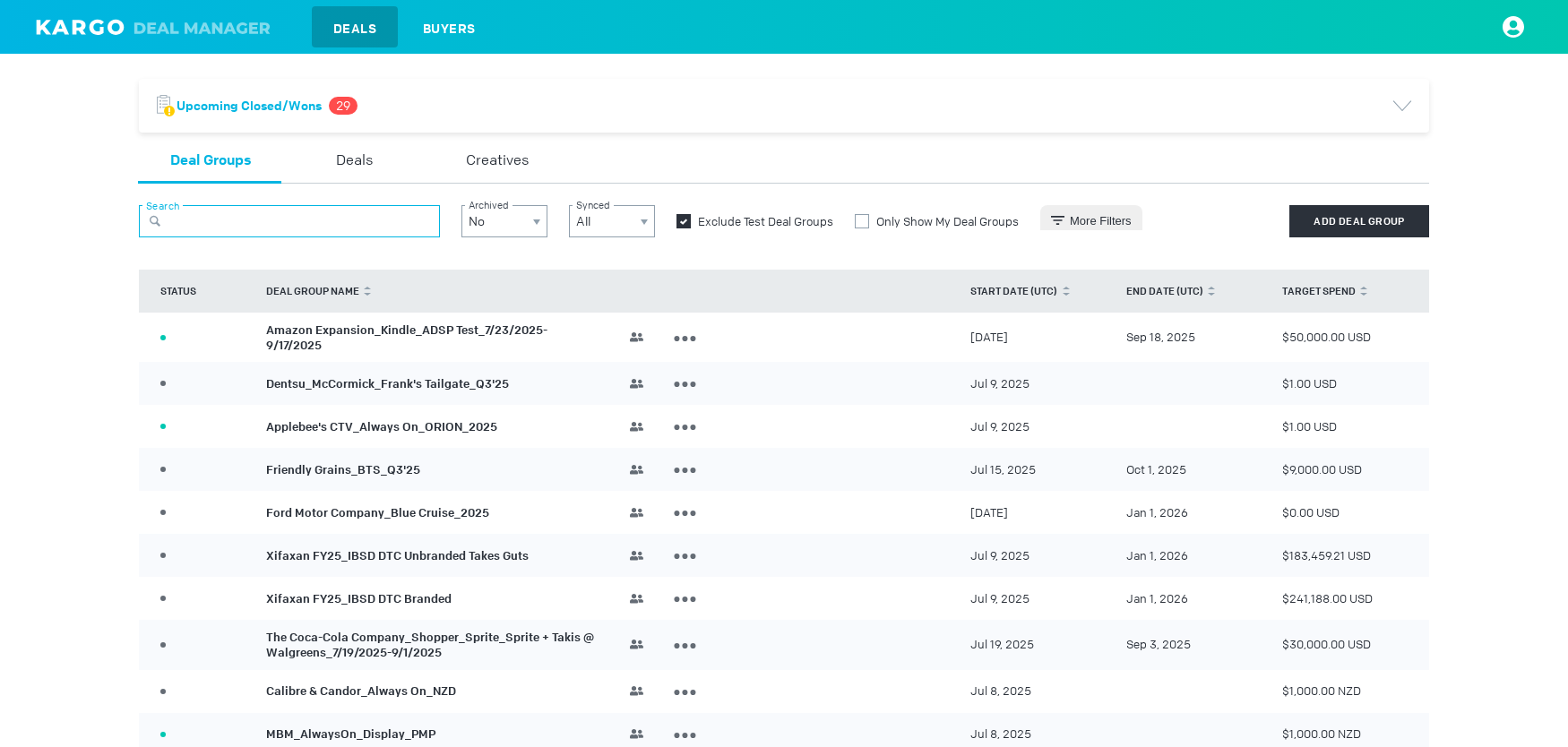 click at bounding box center (289, 221) 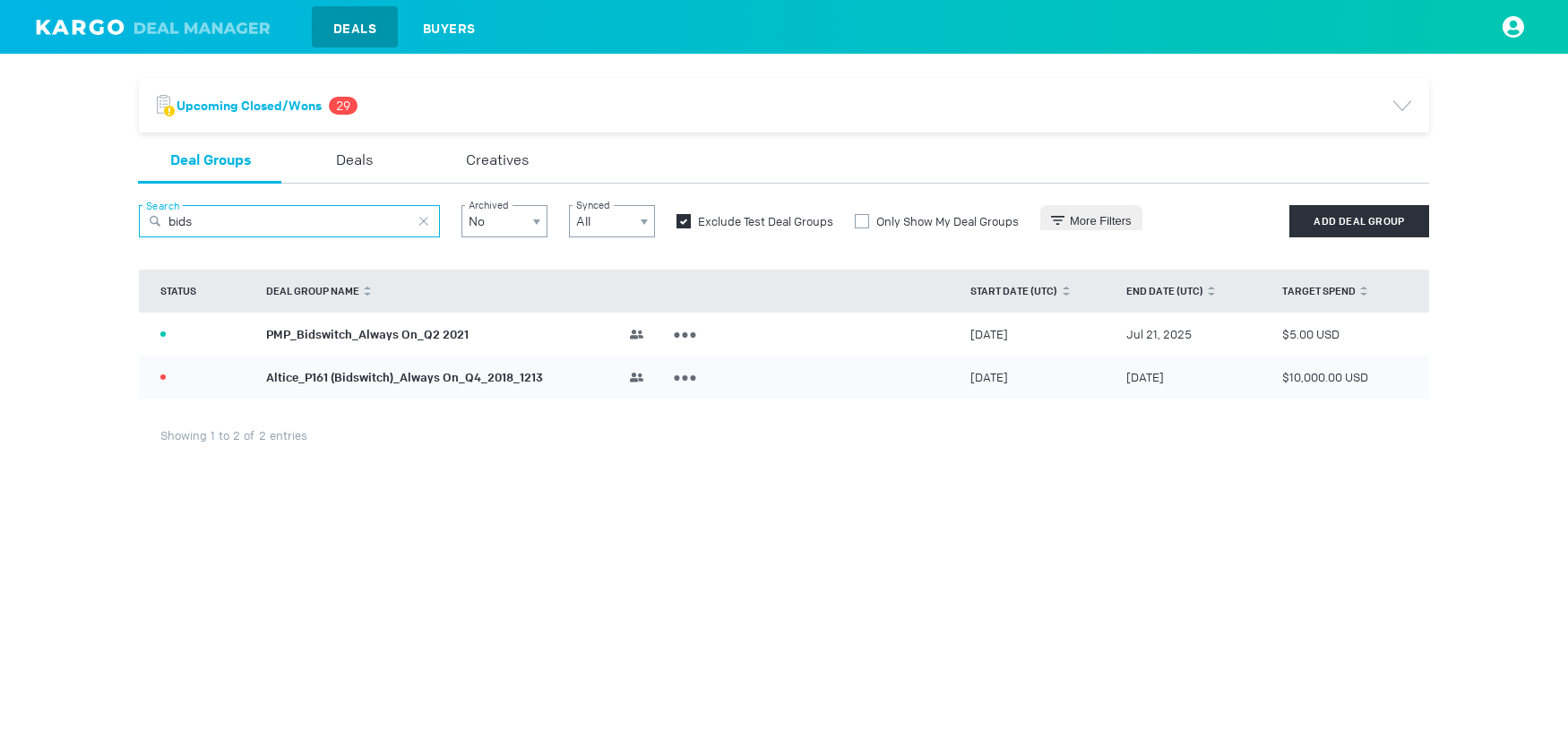 type on "bids" 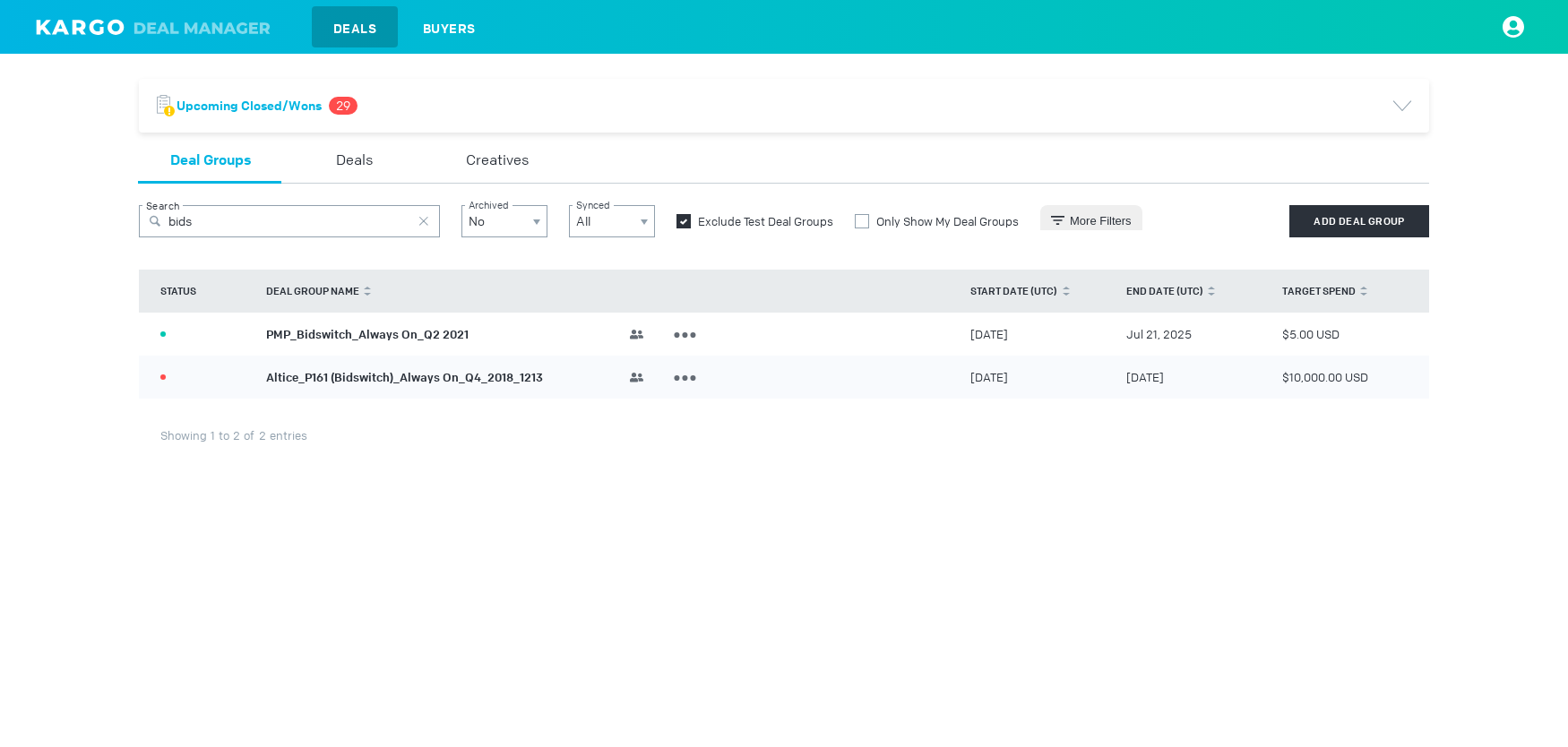 click on "PMP_Bidswitch_Always On_Q2 2021" at bounding box center [367, 333] 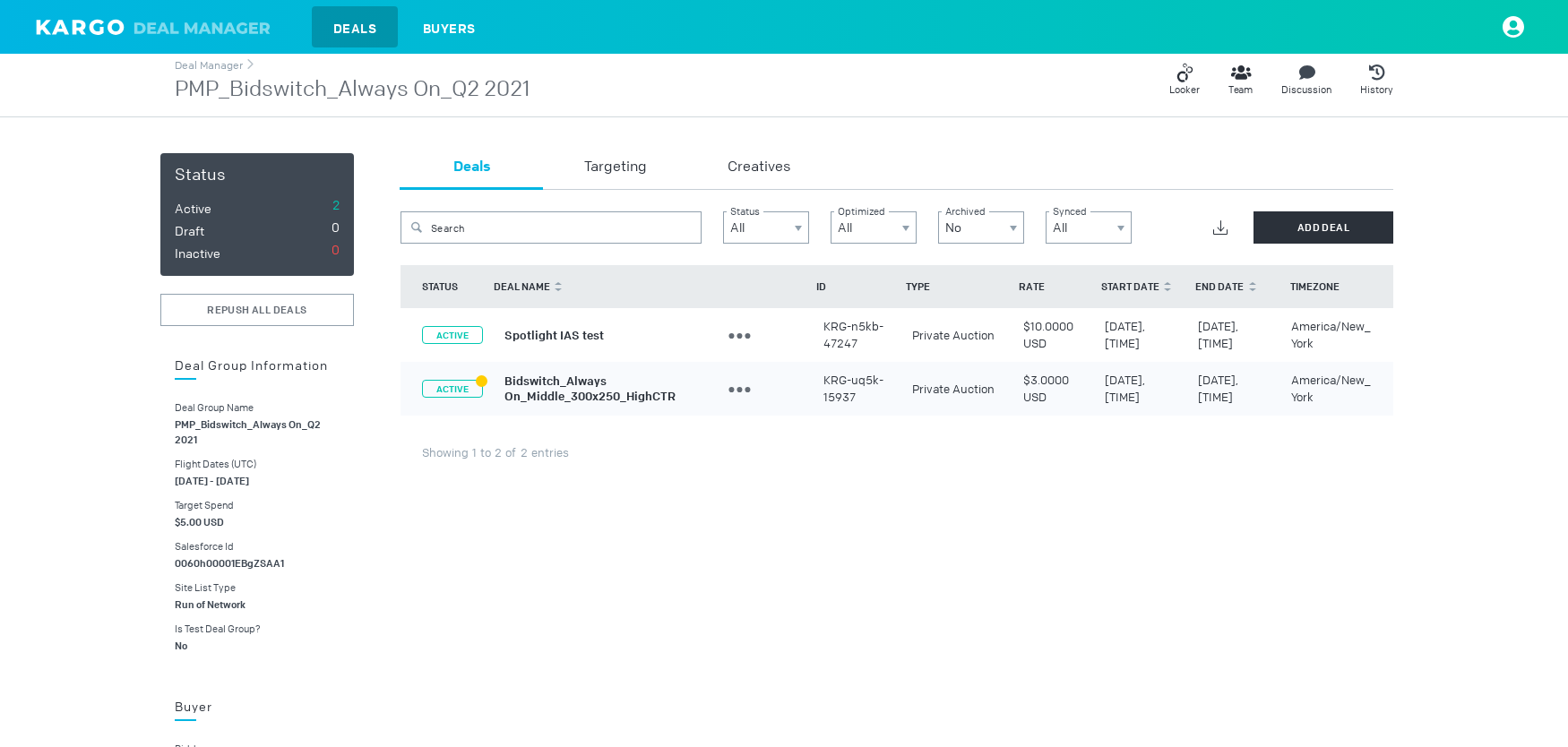 scroll, scrollTop: 0, scrollLeft: 0, axis: both 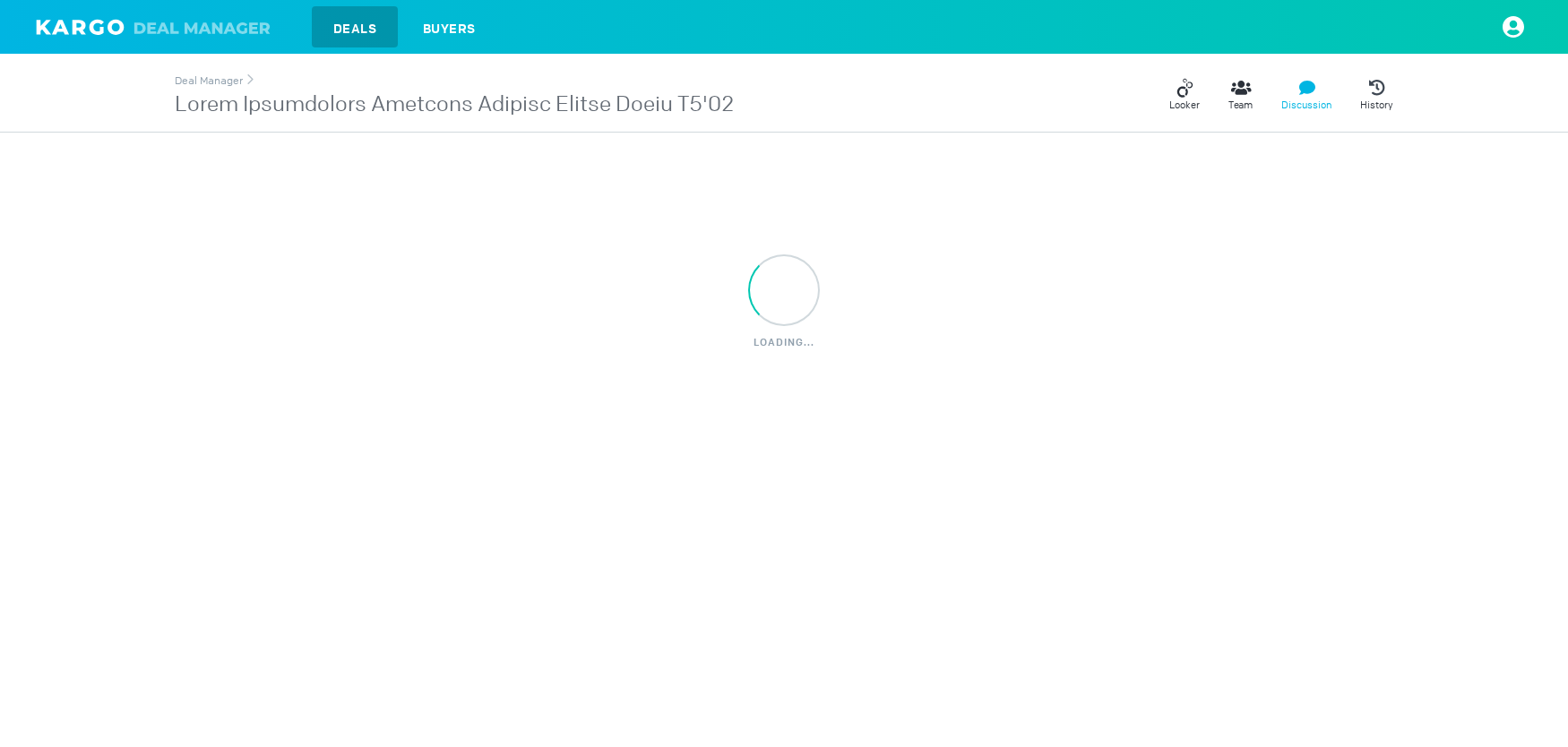 click on "Discussion" at bounding box center (1306, 105) 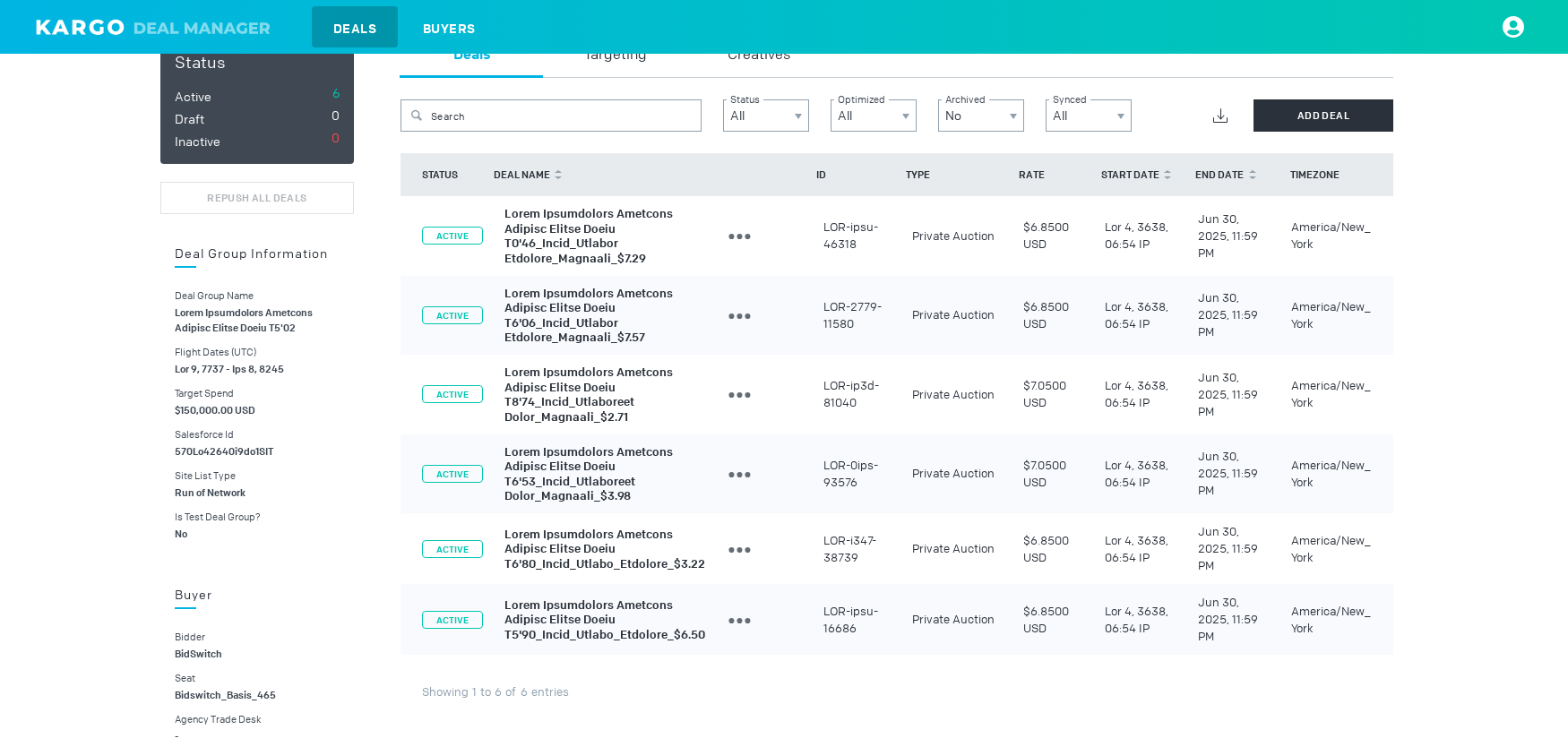 scroll, scrollTop: 0, scrollLeft: 0, axis: both 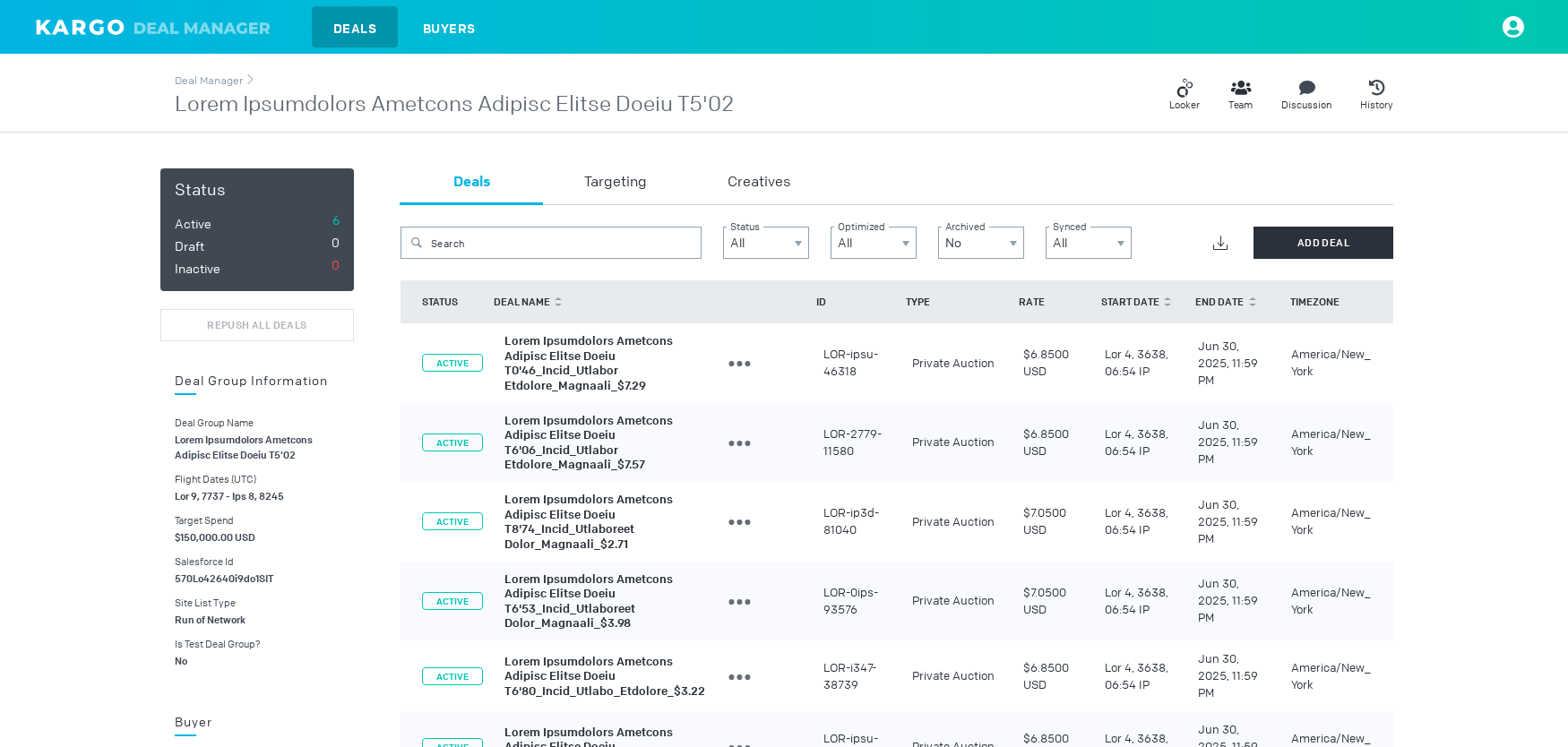 click on "Deals" at bounding box center [355, 29] 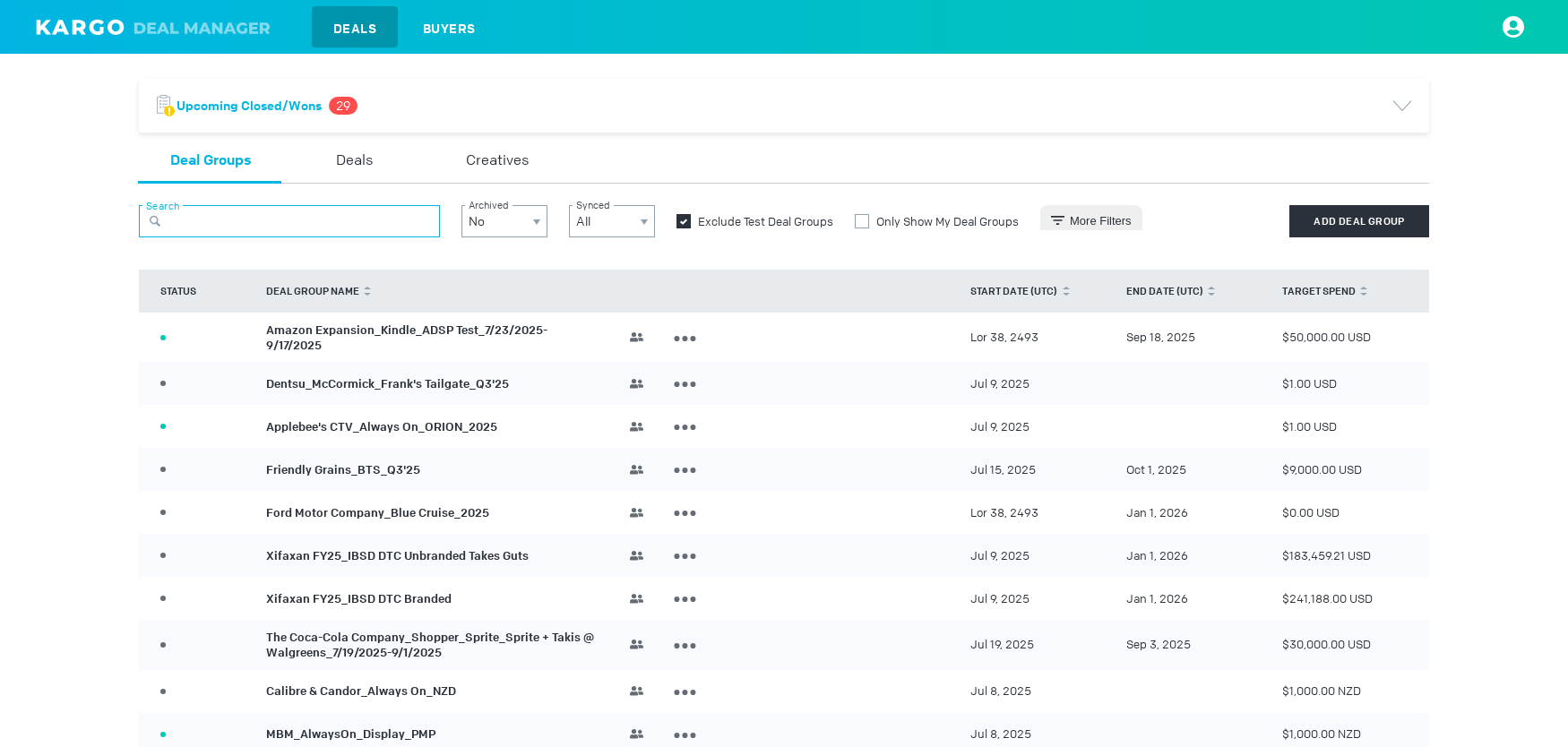 click at bounding box center [289, 221] 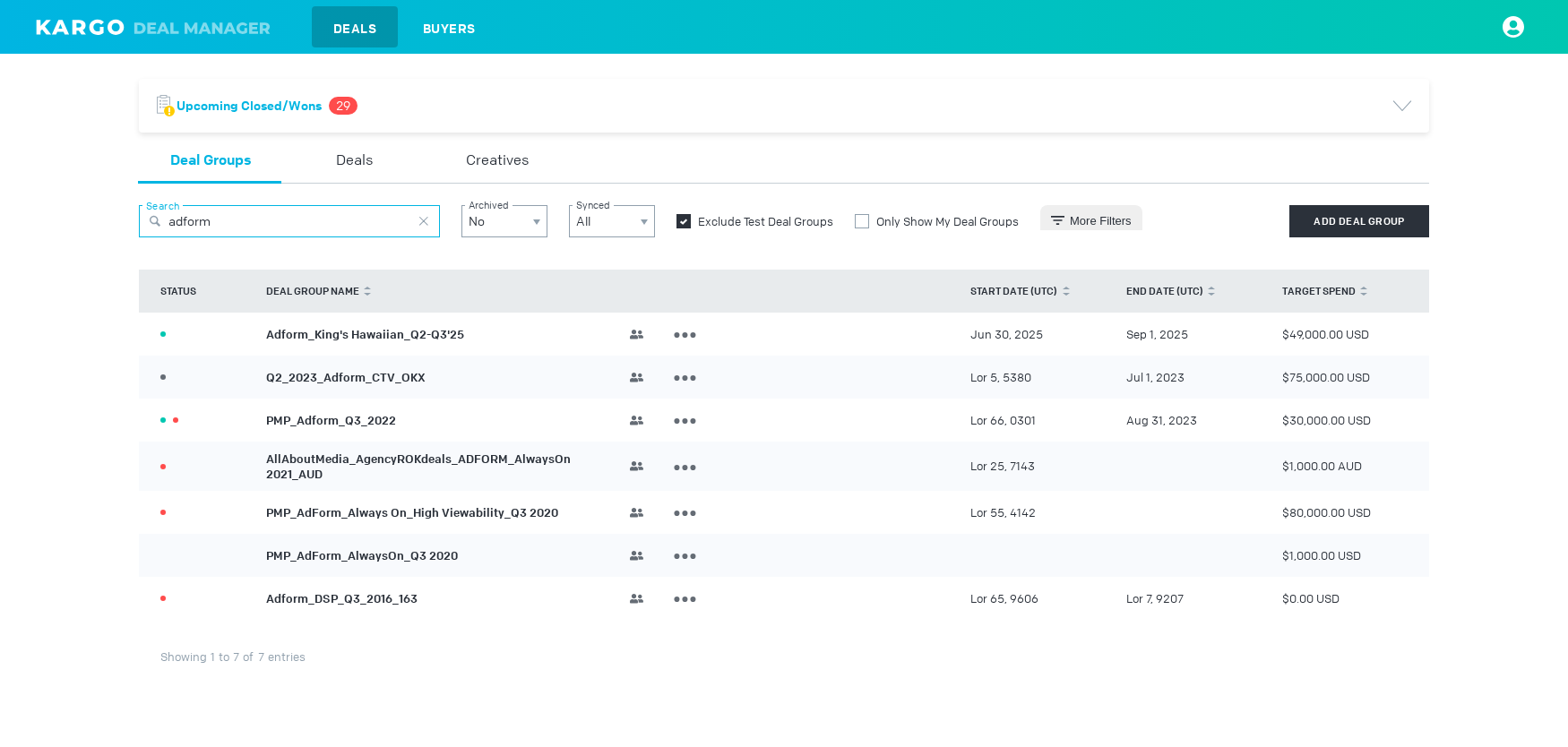 drag, startPoint x: 256, startPoint y: 225, endPoint x: 60, endPoint y: 225, distance: 196 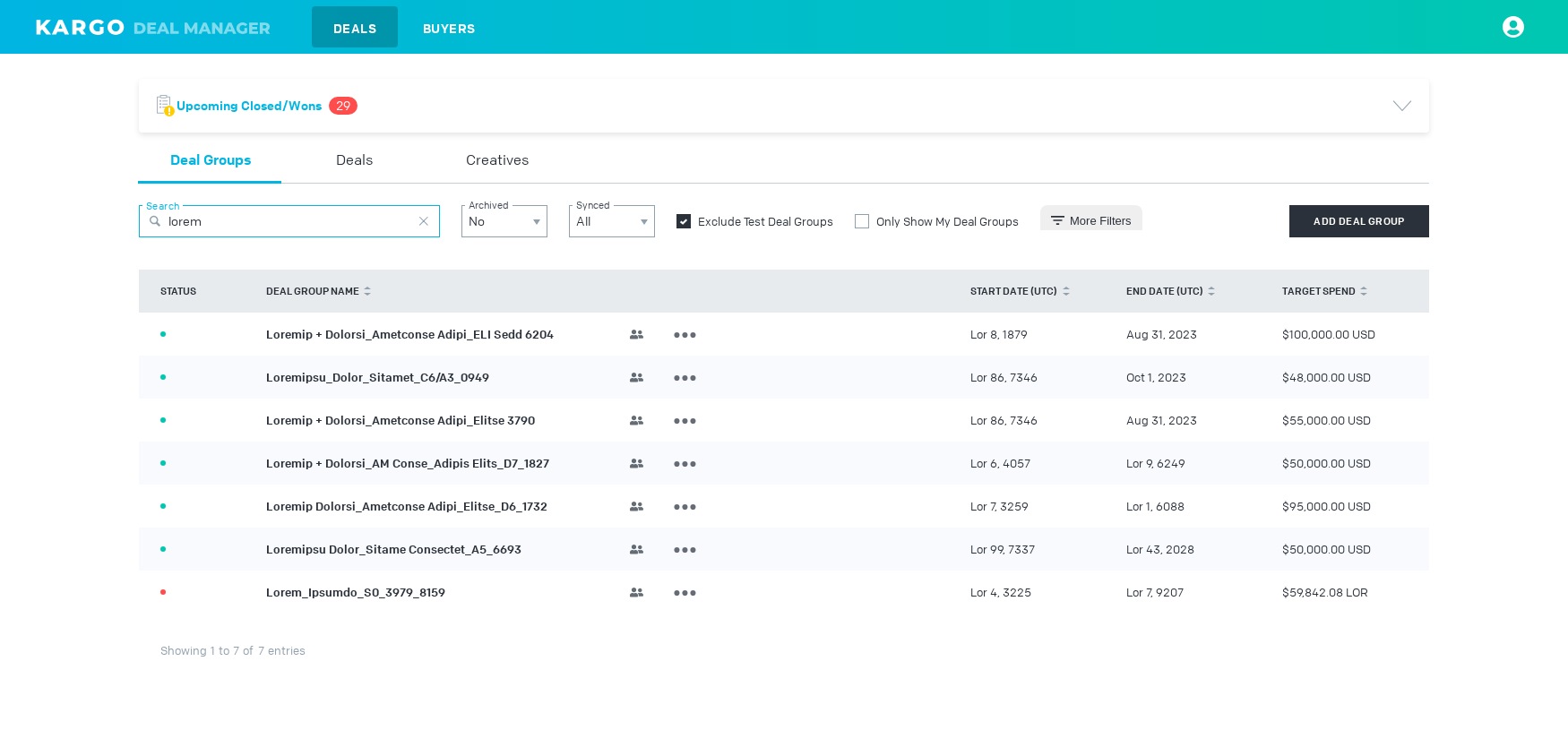 type on "lorem" 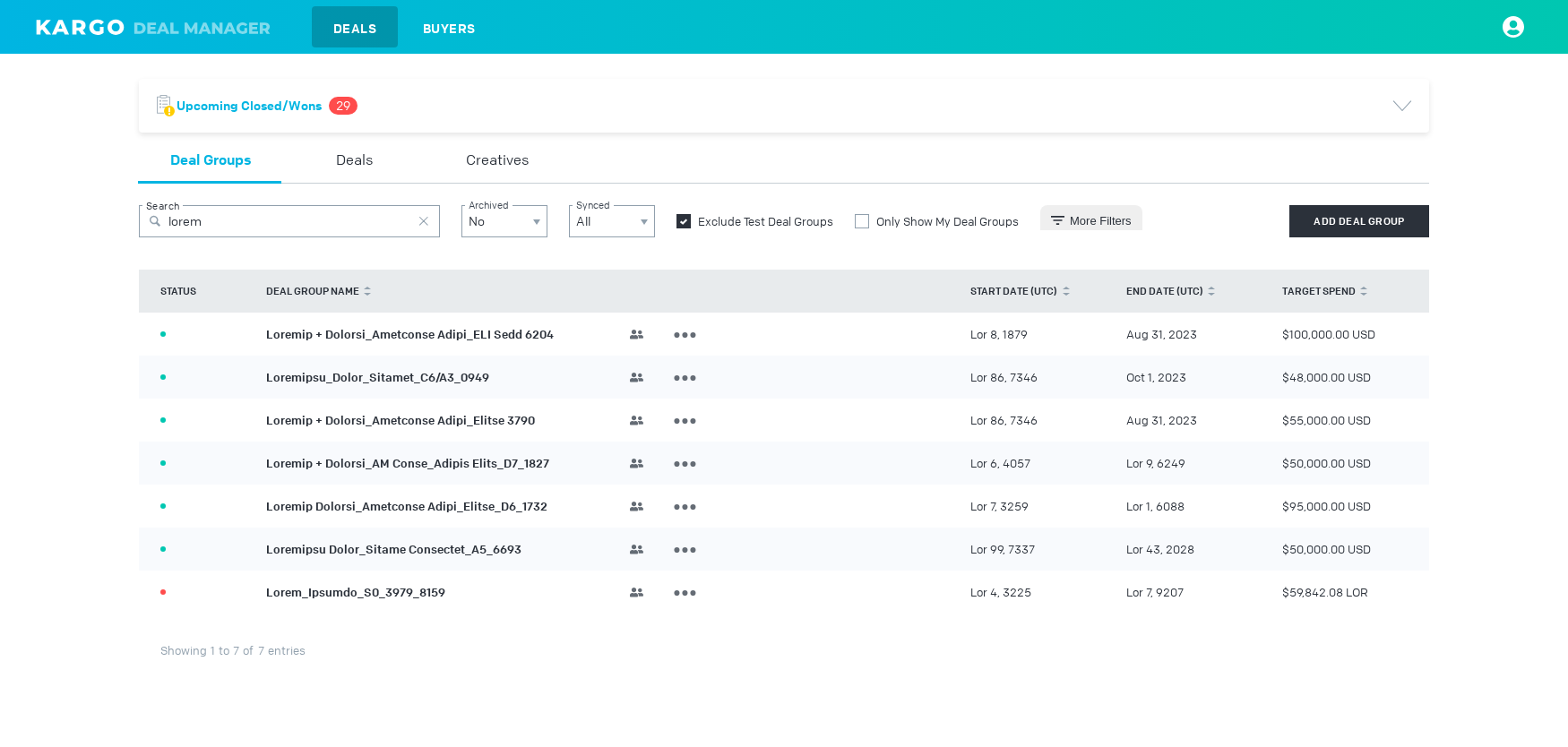 click on "Loremip + Dolorsi_Ametconse Adipi_Elitse 3790" at bounding box center [401, 419] 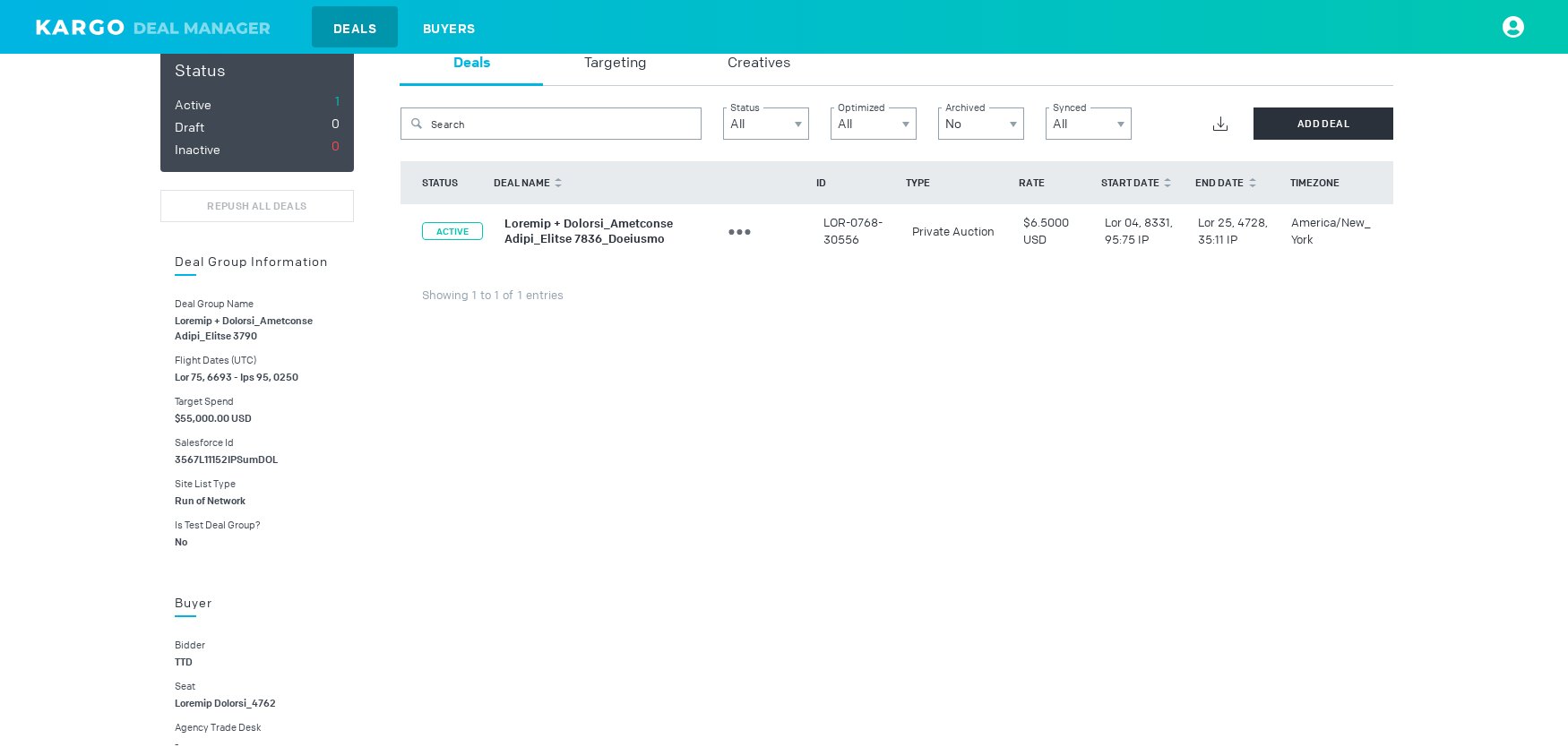 scroll, scrollTop: 0, scrollLeft: 0, axis: both 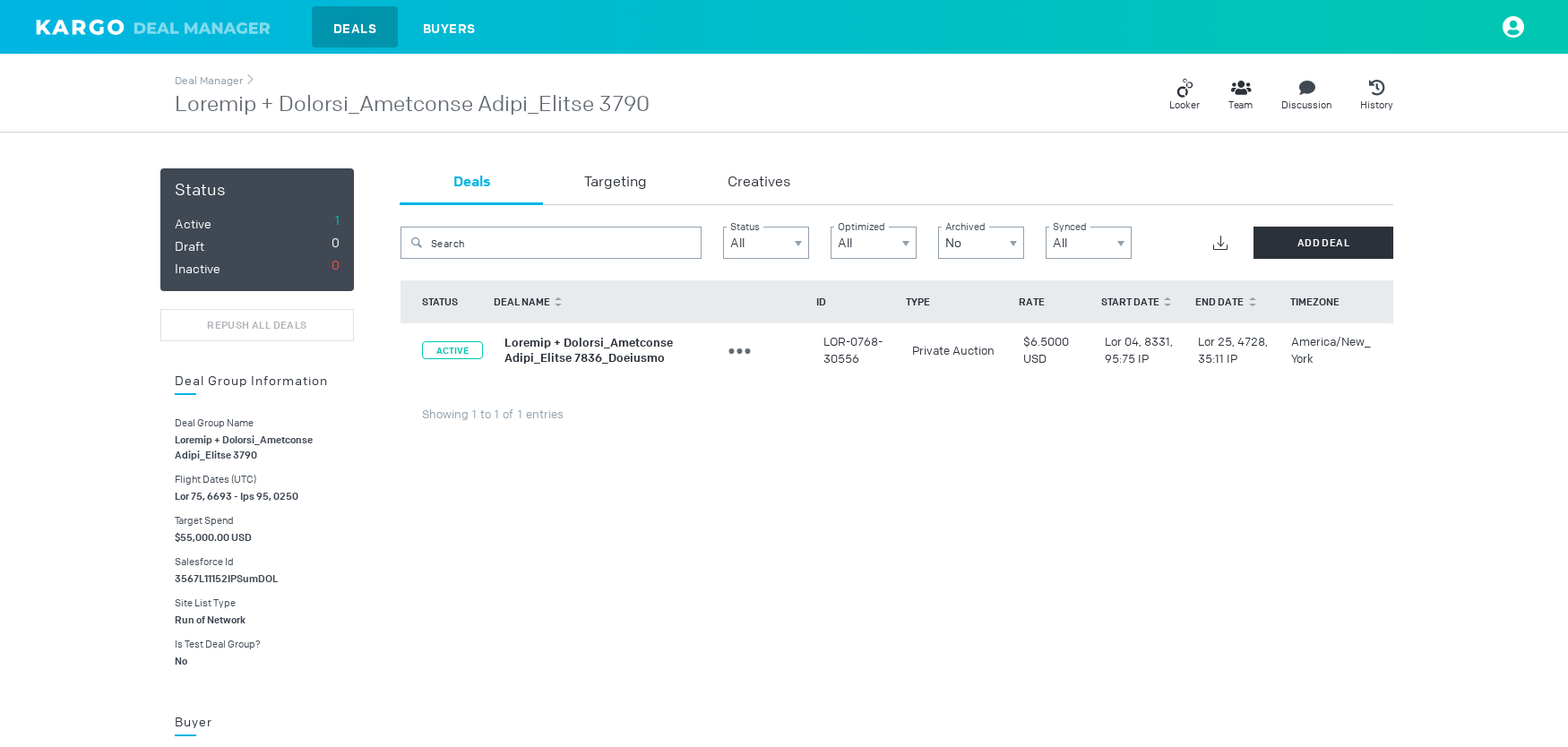 click on "Deals" at bounding box center (355, 27) 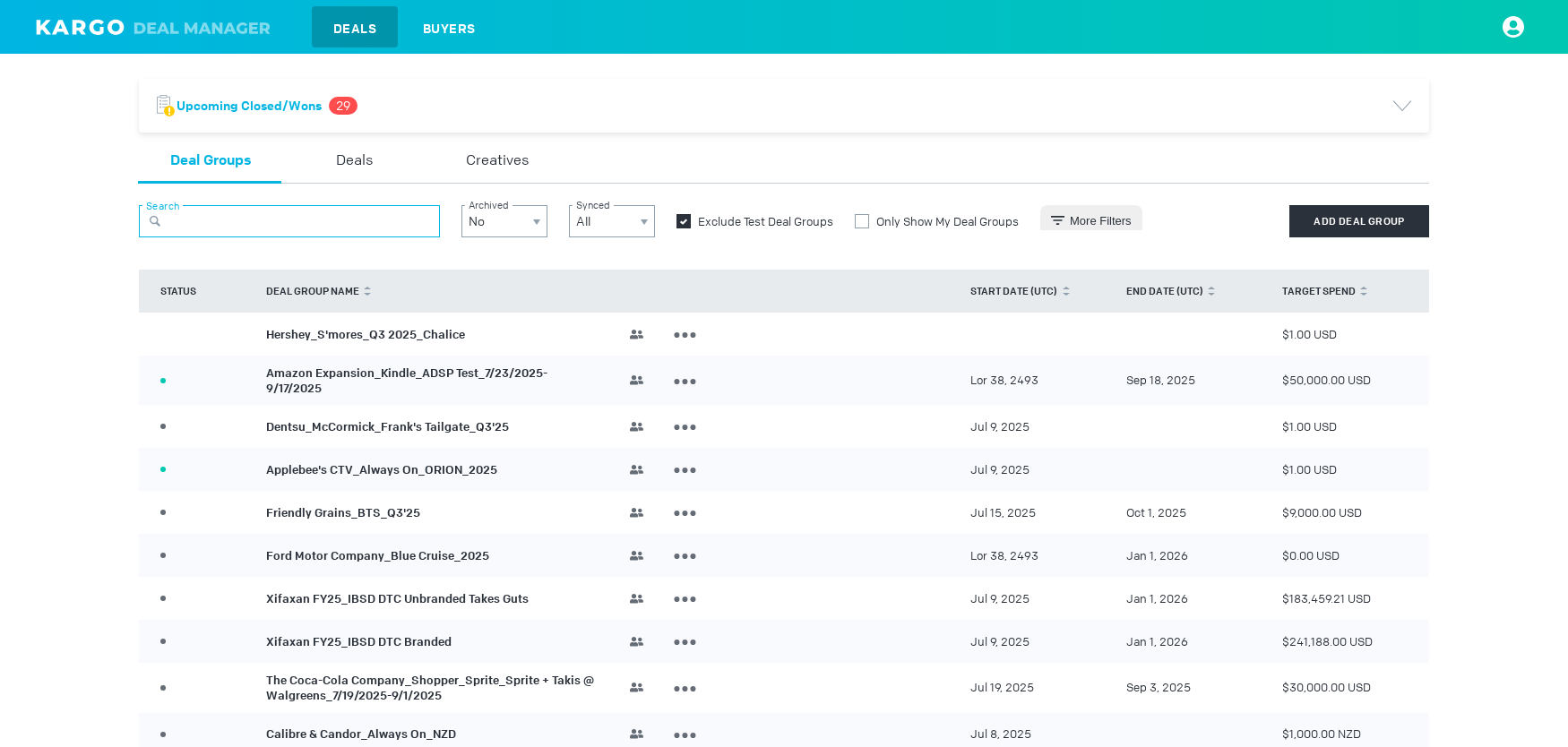click at bounding box center (289, 221) 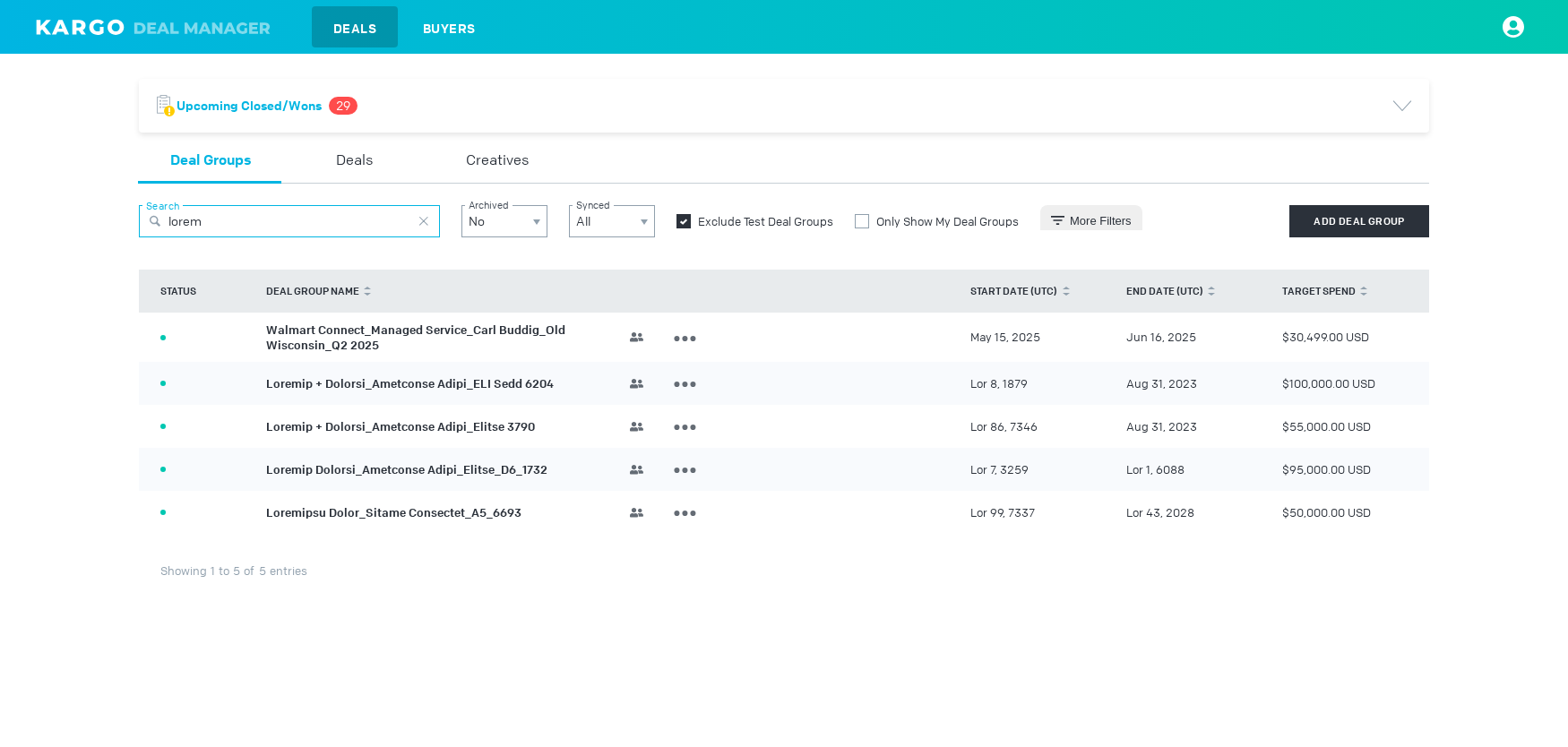 type on "lorem" 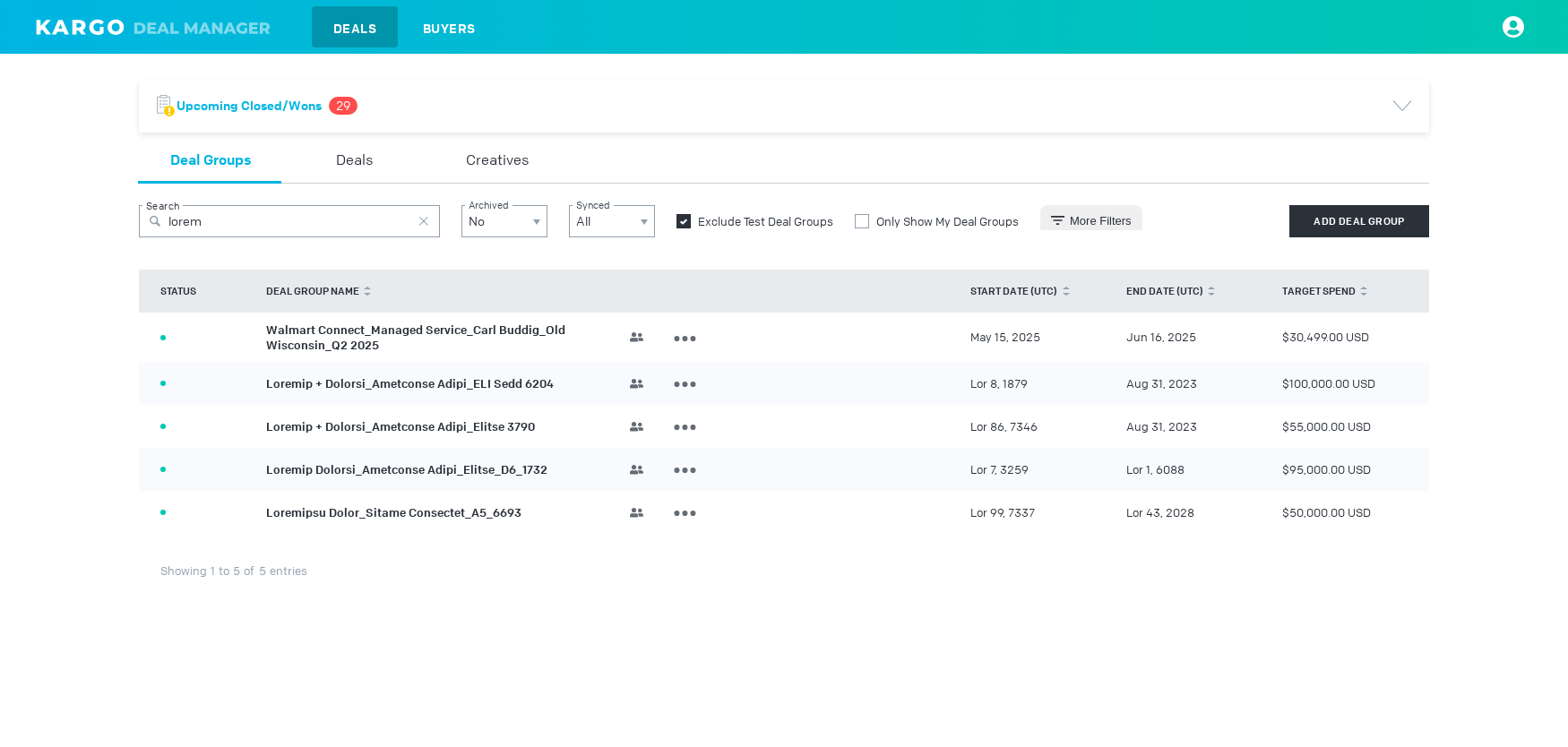 click on "Loremip Dolorsi_Ametconse Adipi_Elitse_D6_1732" at bounding box center (407, 469) 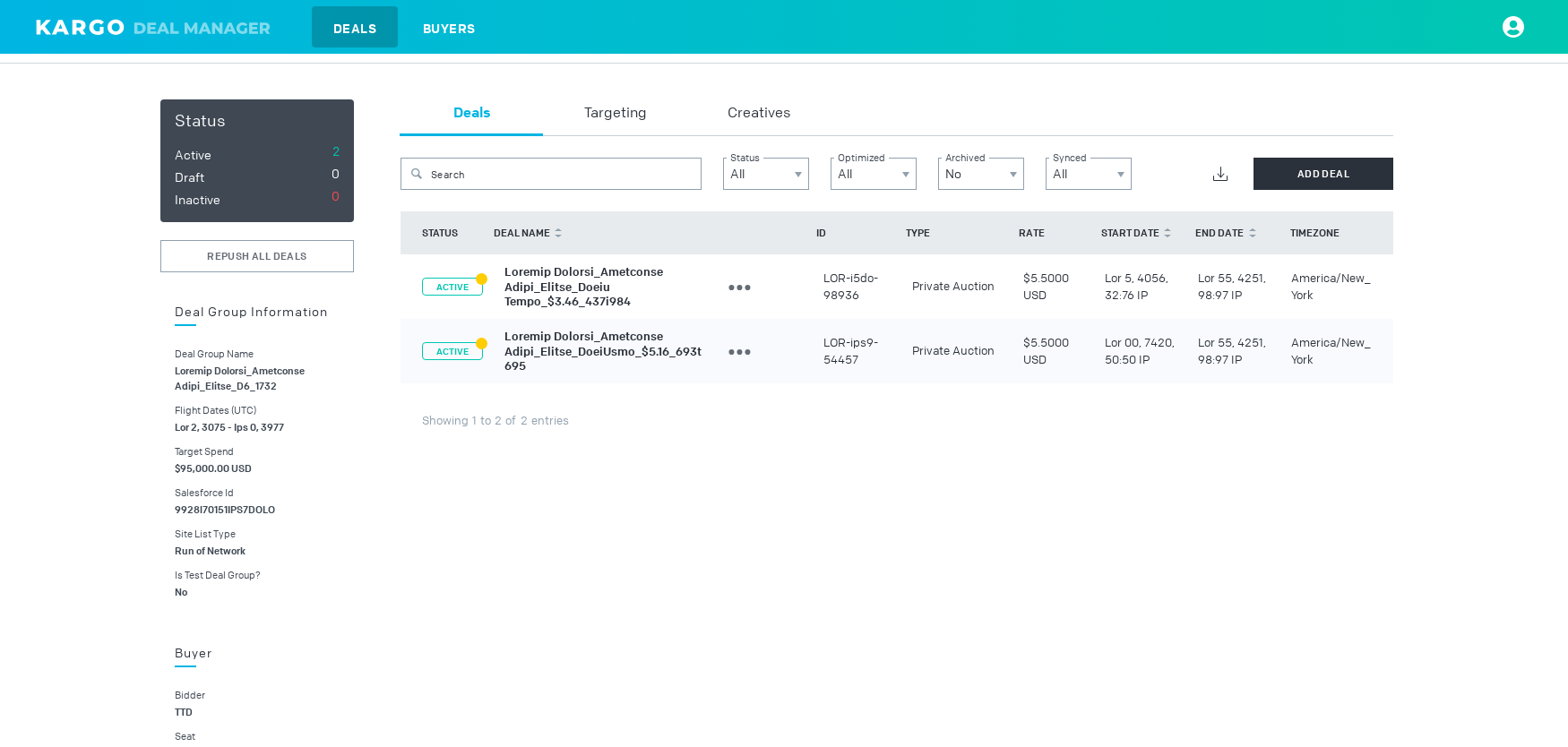 scroll, scrollTop: 0, scrollLeft: 0, axis: both 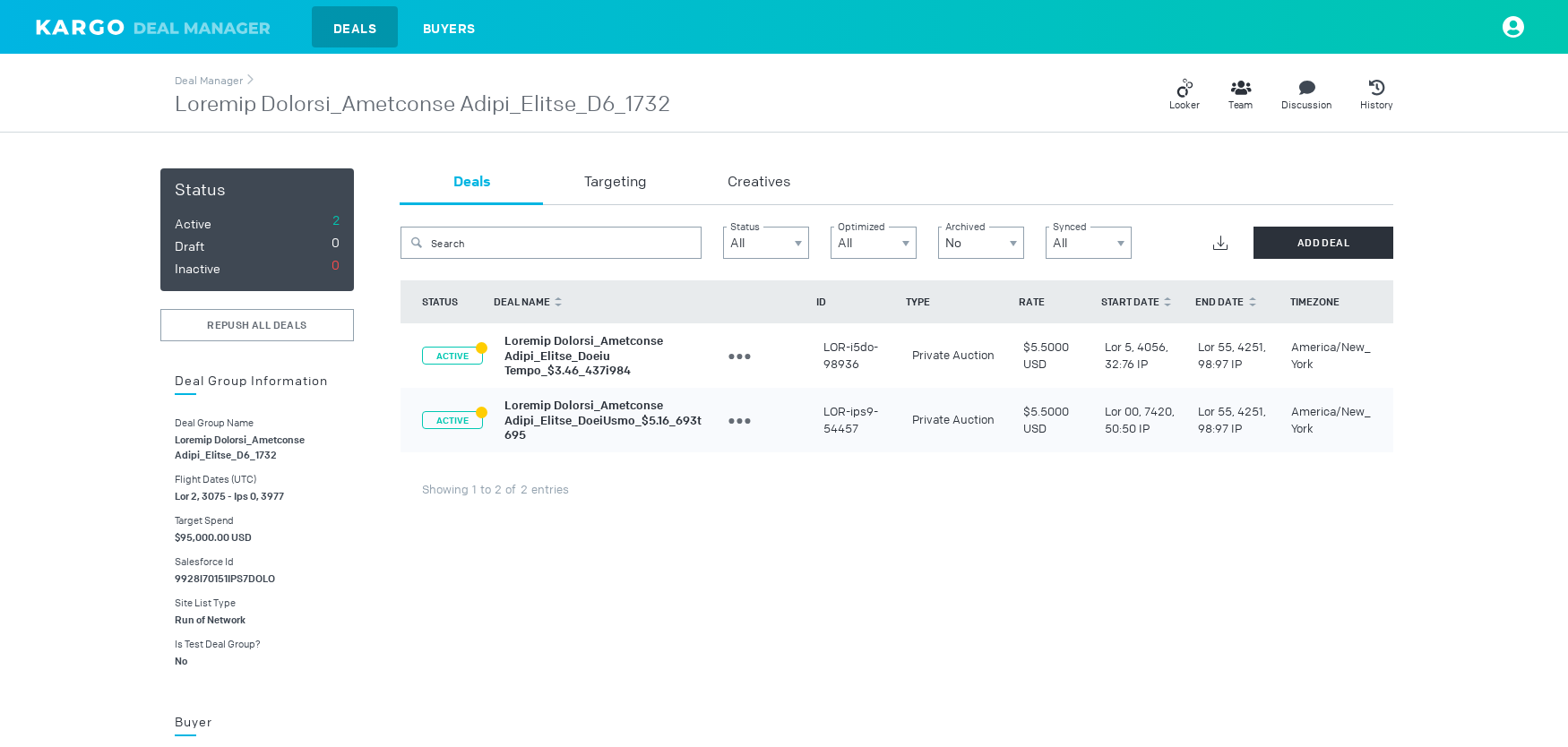 click on "Deals" at bounding box center (355, 29) 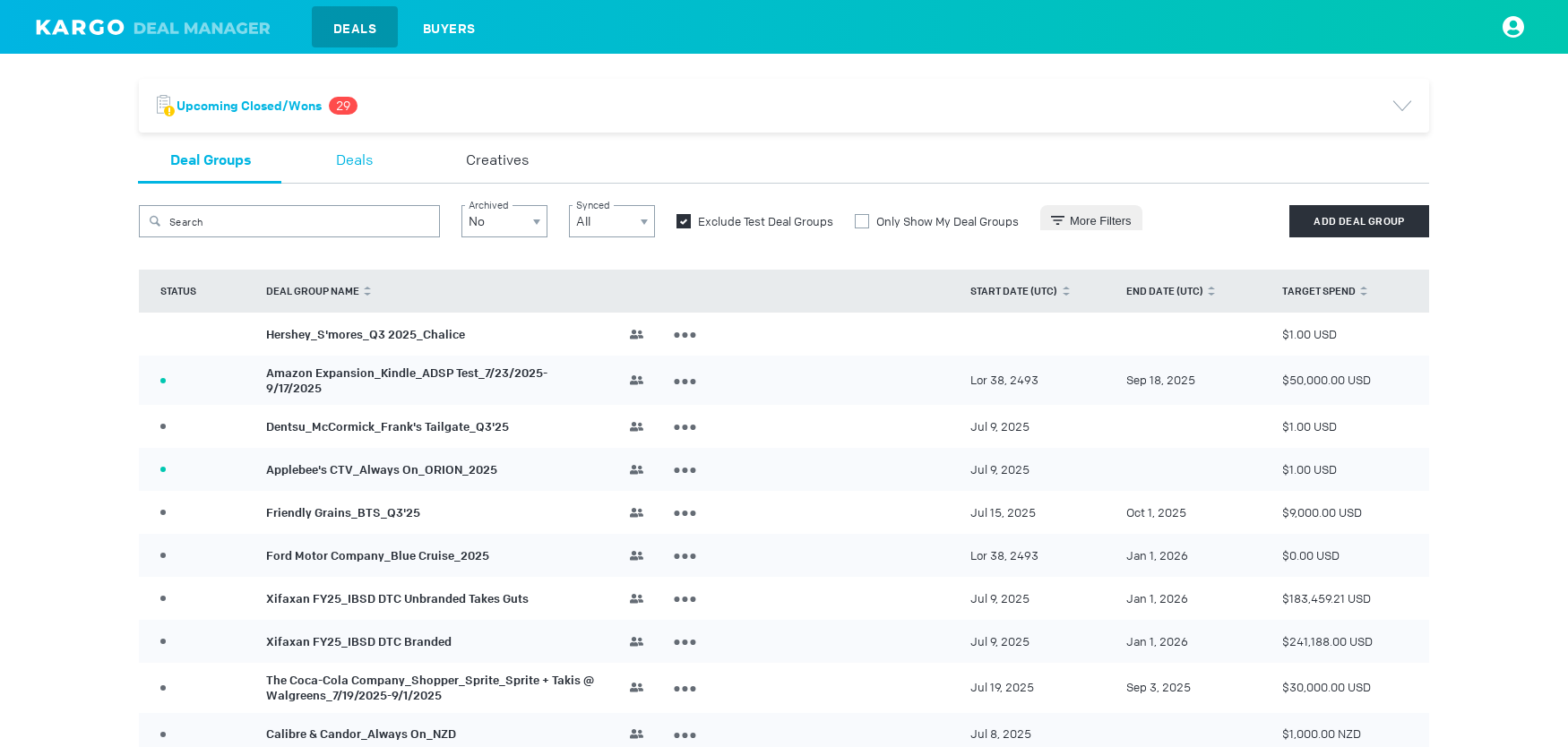 click on "Deals" at bounding box center [354, 161] 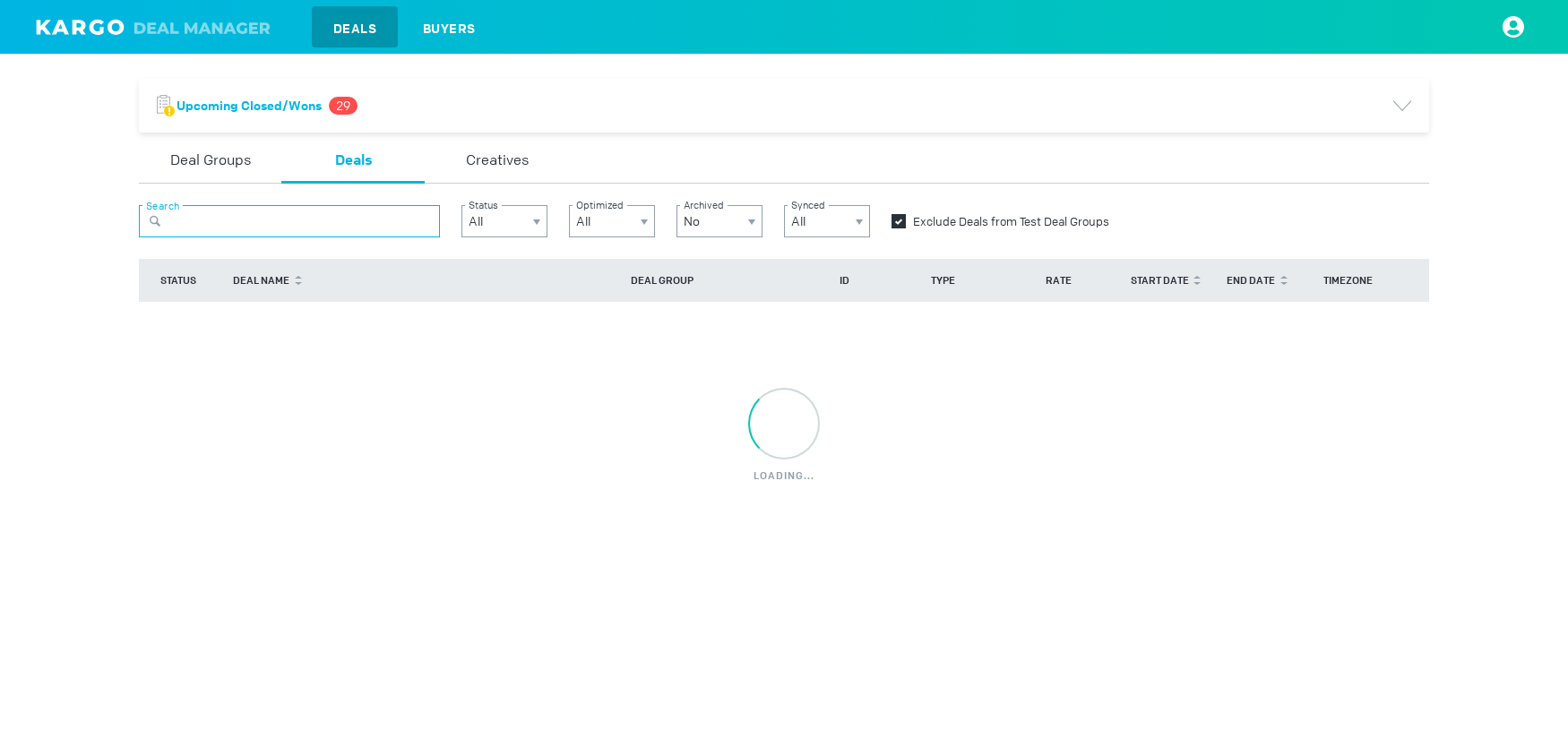 click at bounding box center [289, 221] 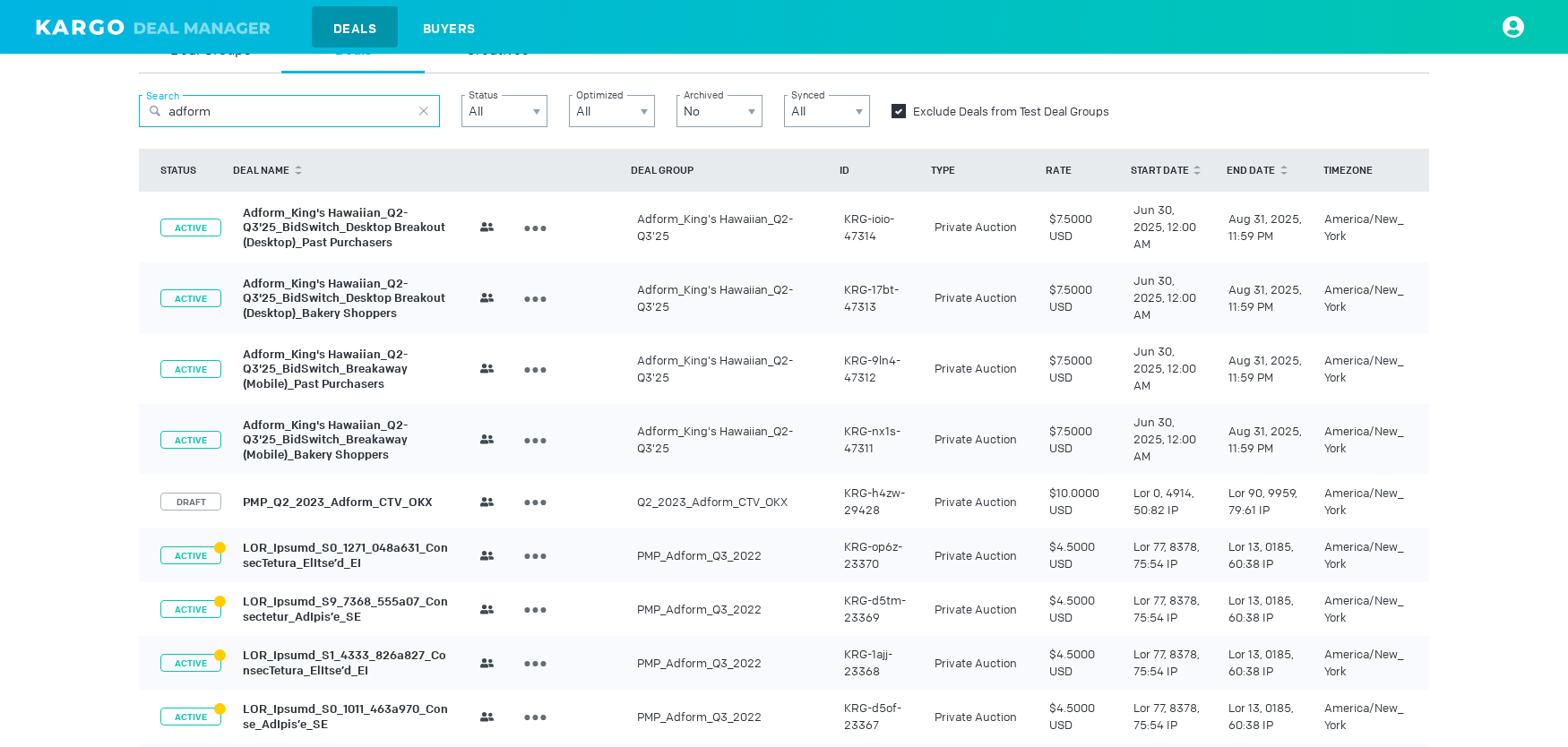 scroll, scrollTop: 86, scrollLeft: 0, axis: vertical 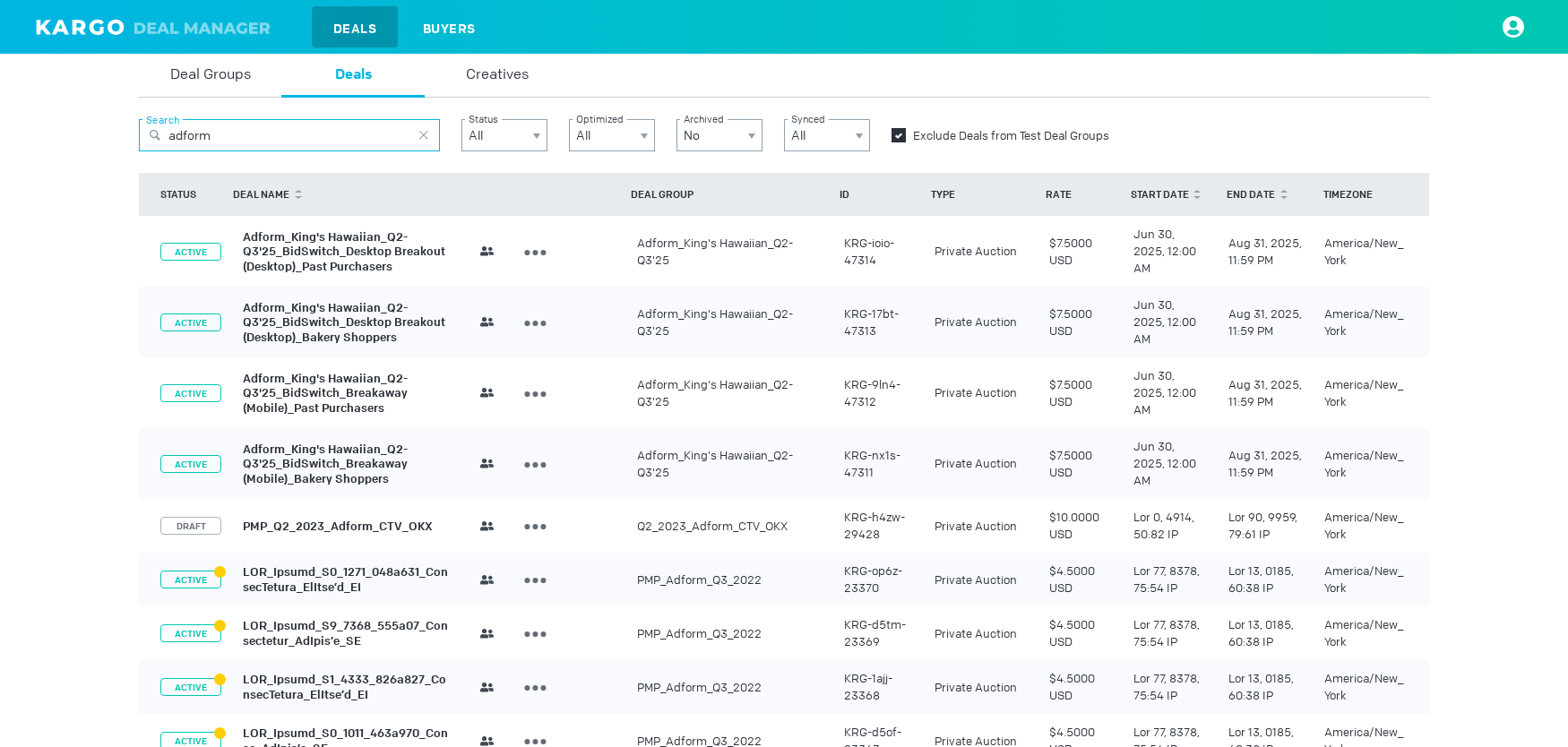type on "adform" 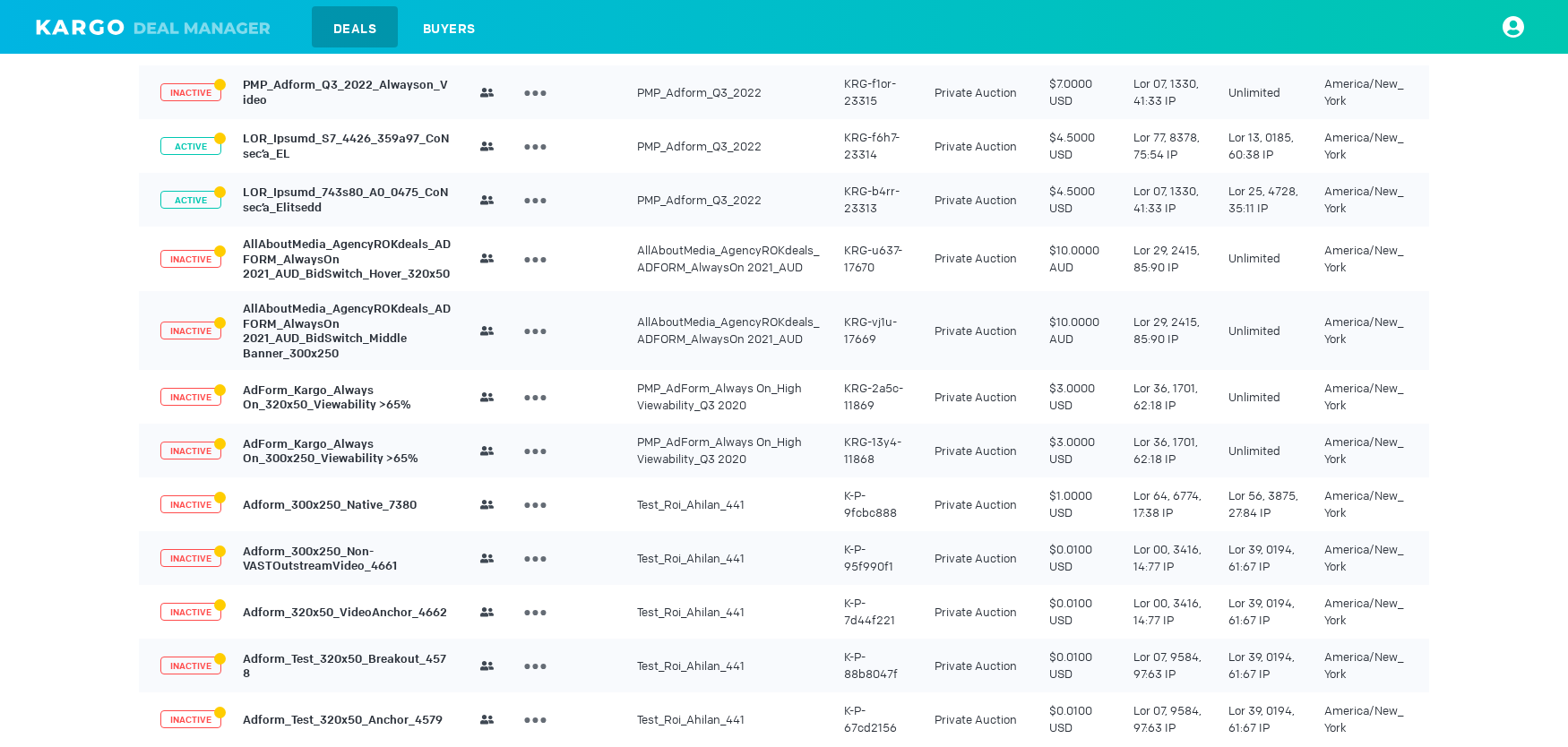 scroll, scrollTop: 1187, scrollLeft: 0, axis: vertical 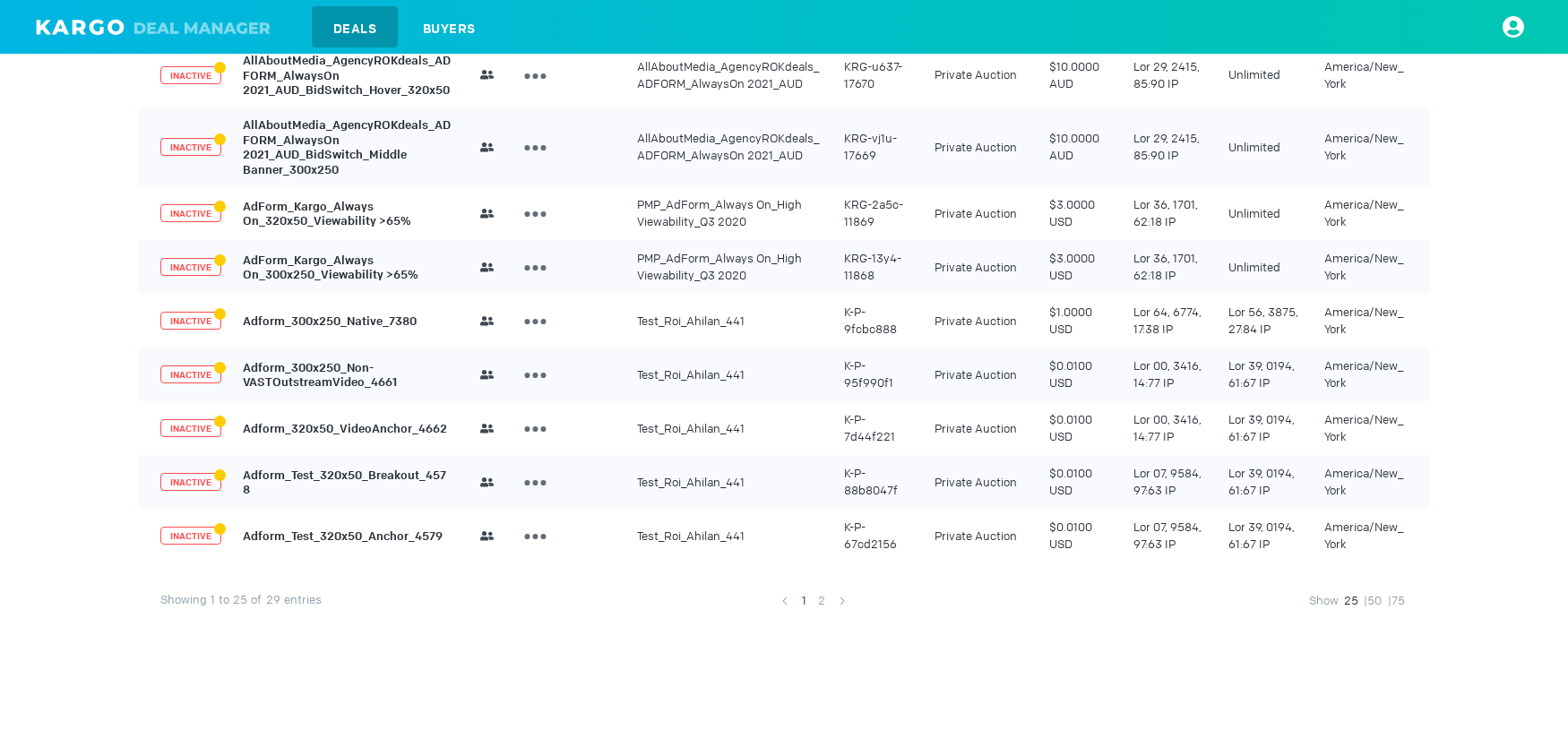click on "2" at bounding box center (804, 600) 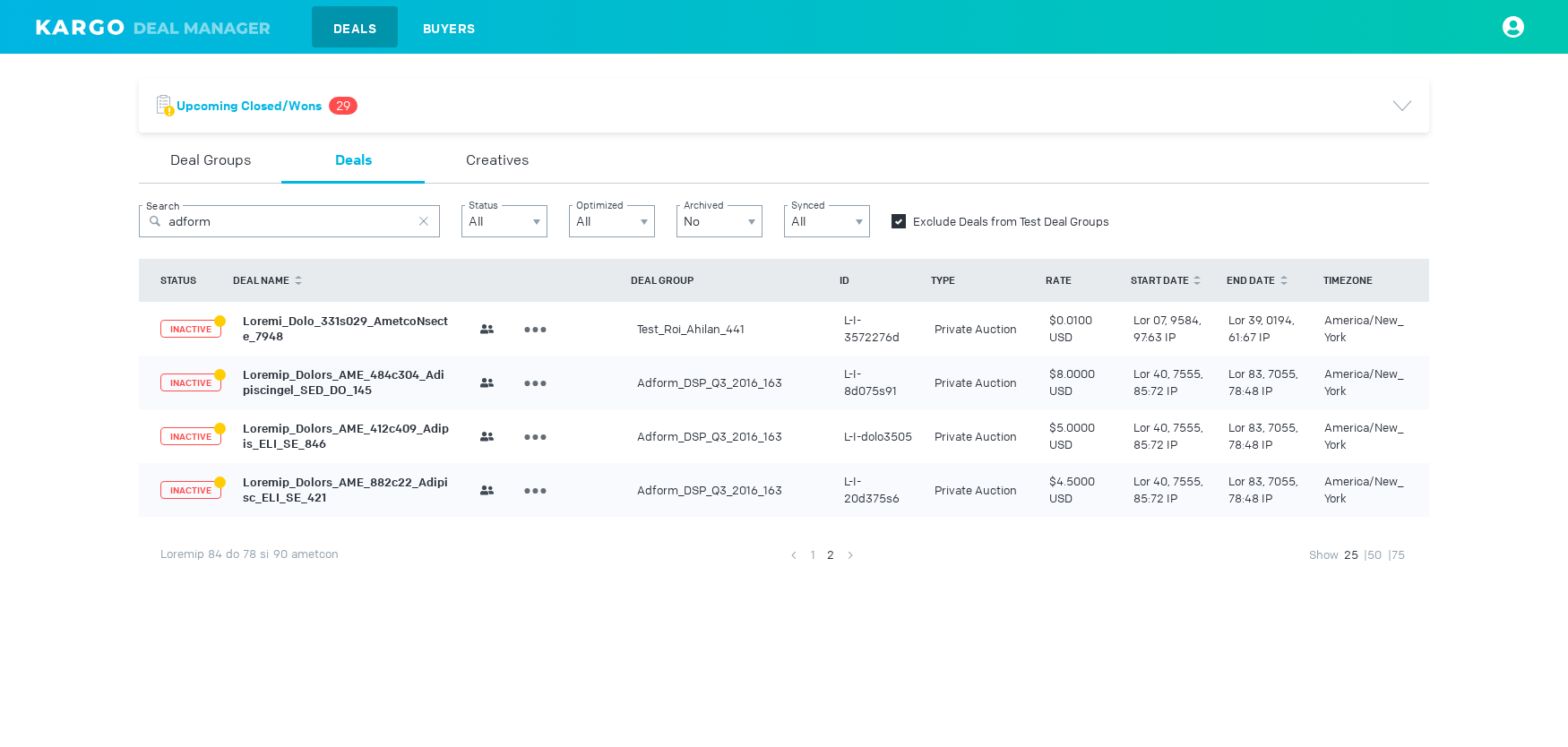 click on "1" at bounding box center (813, 554) 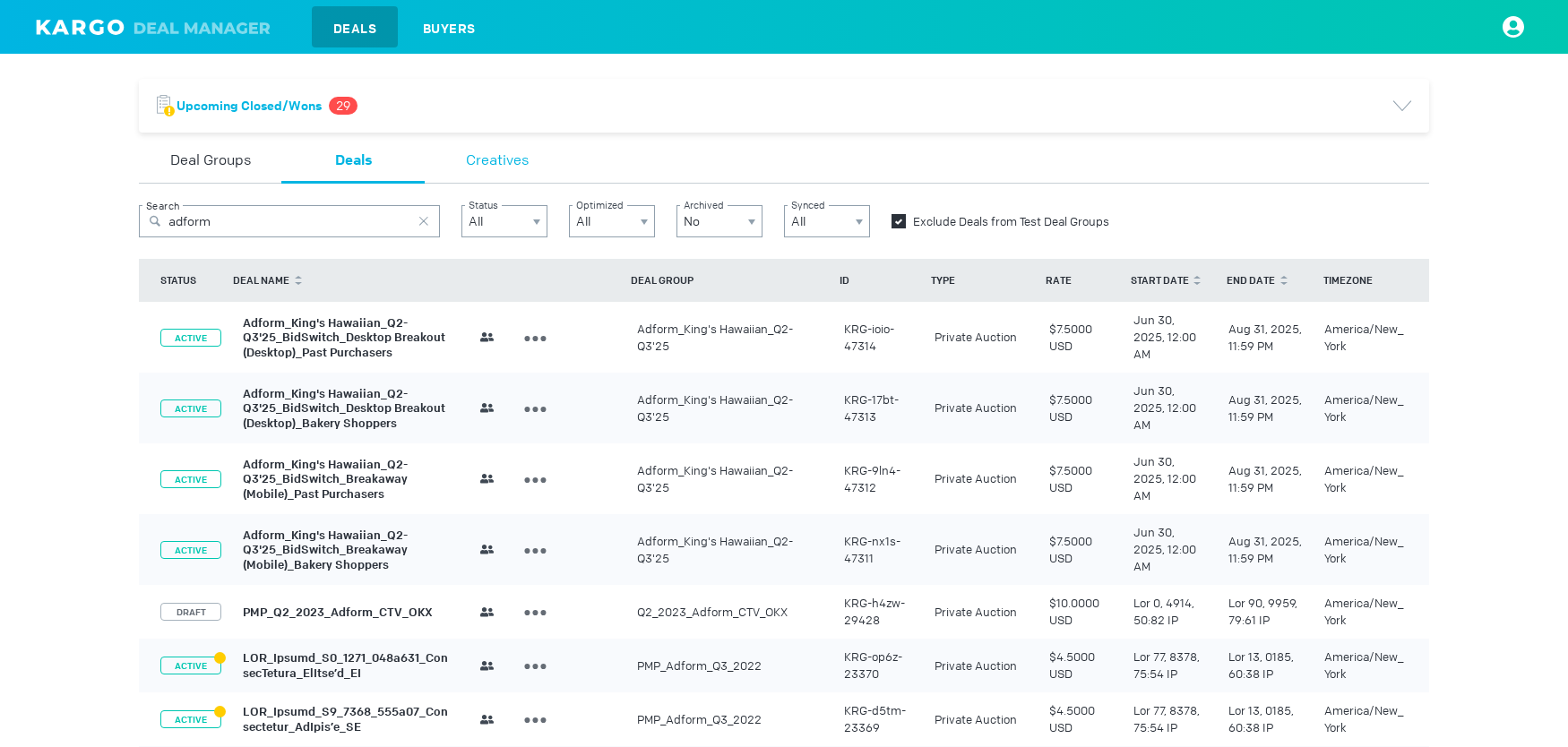 click on "Creatives" at bounding box center [497, 161] 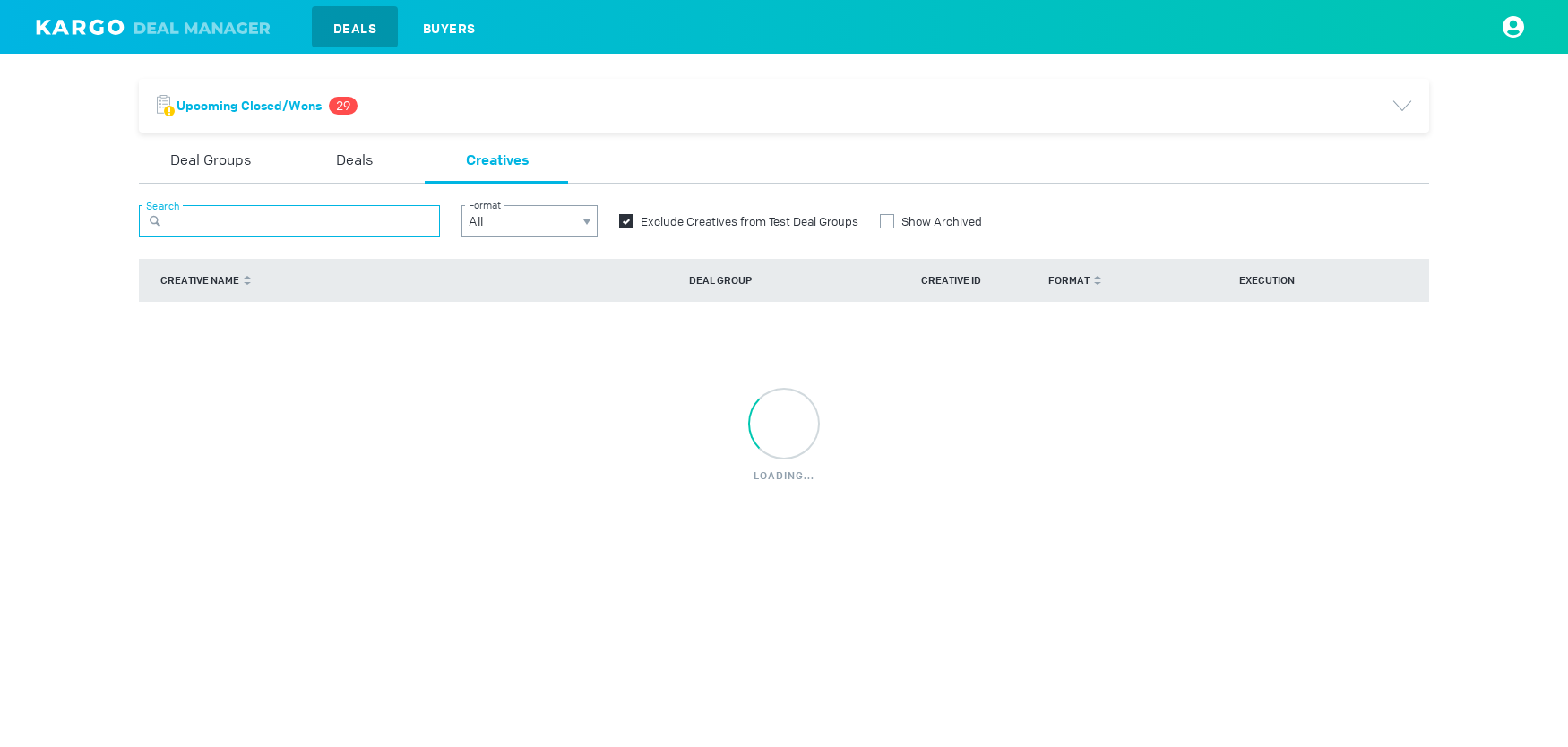 click at bounding box center (289, 221) 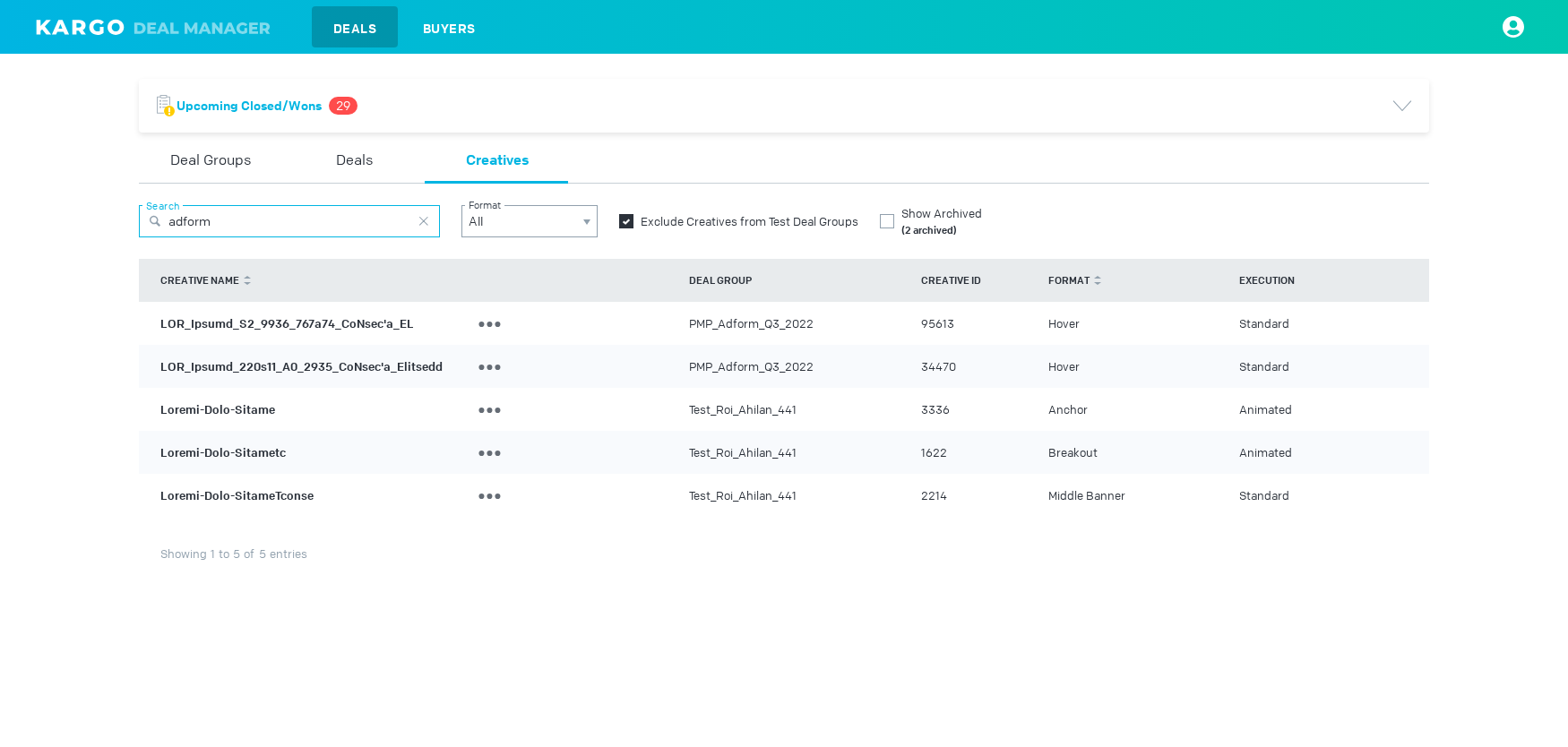 type on "adform" 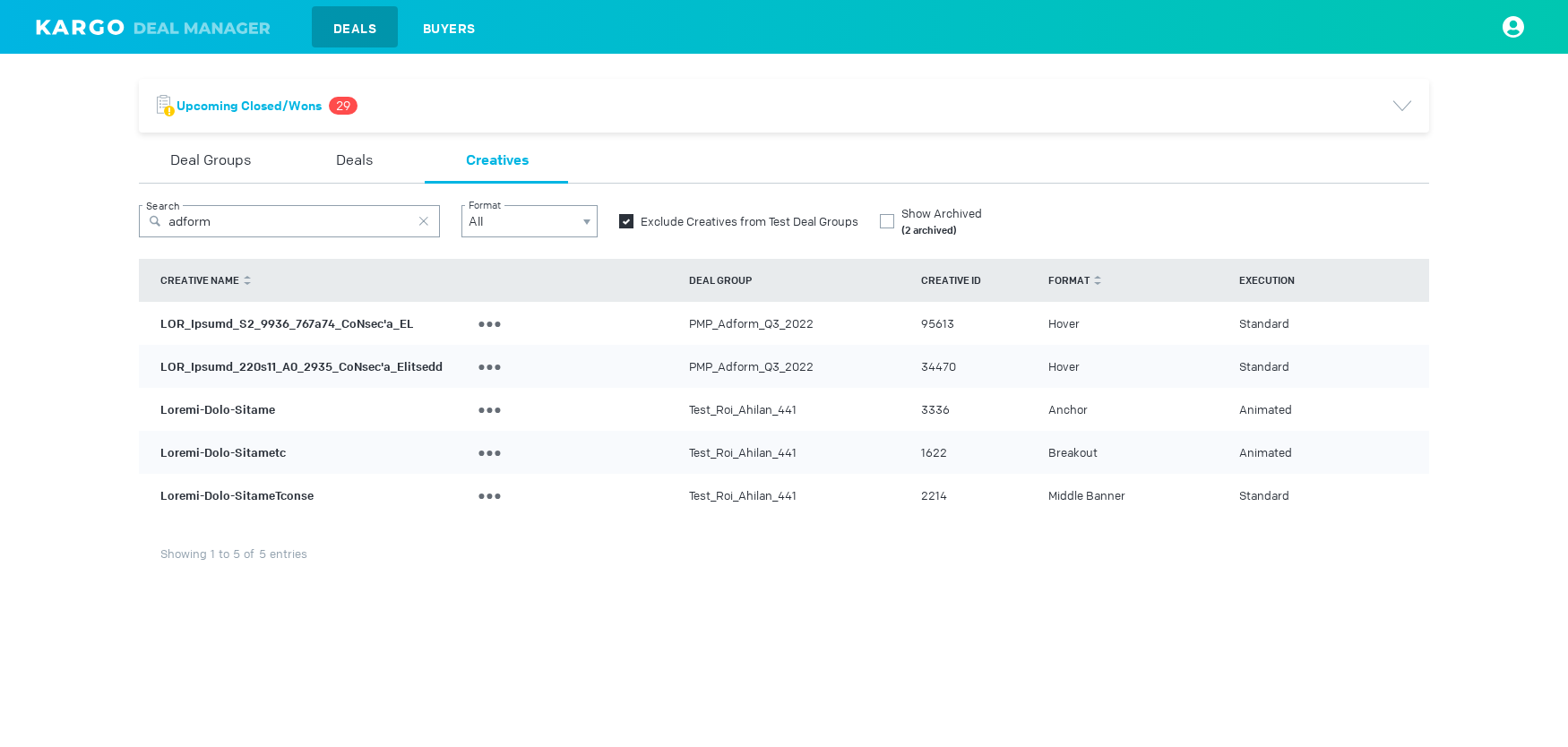 click on "PMP_Adform_Q3_2022_320x50_UpLift'n_NJ" at bounding box center [287, 322] 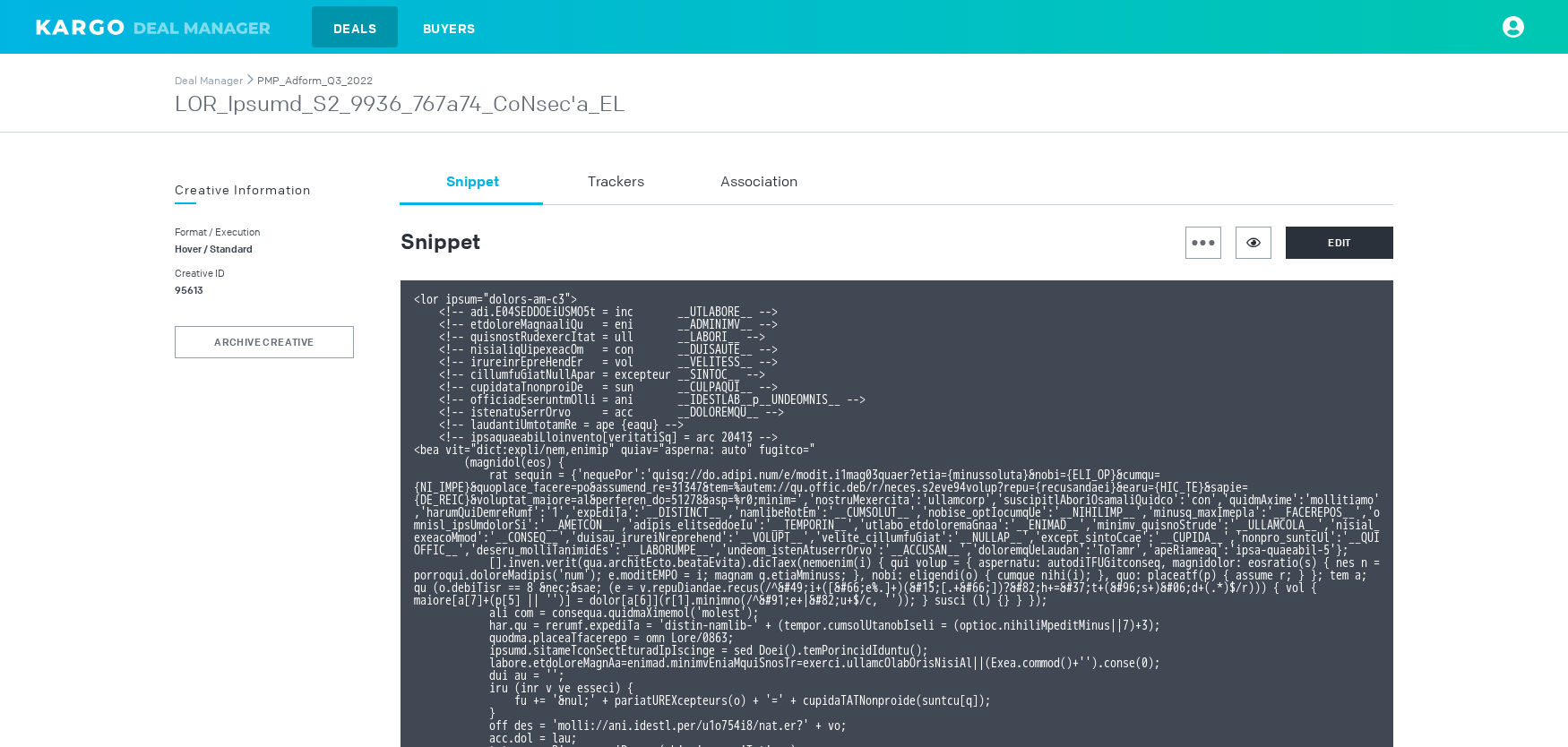 click on "PMP_Adform_Q3_2022" at bounding box center [314, 81] 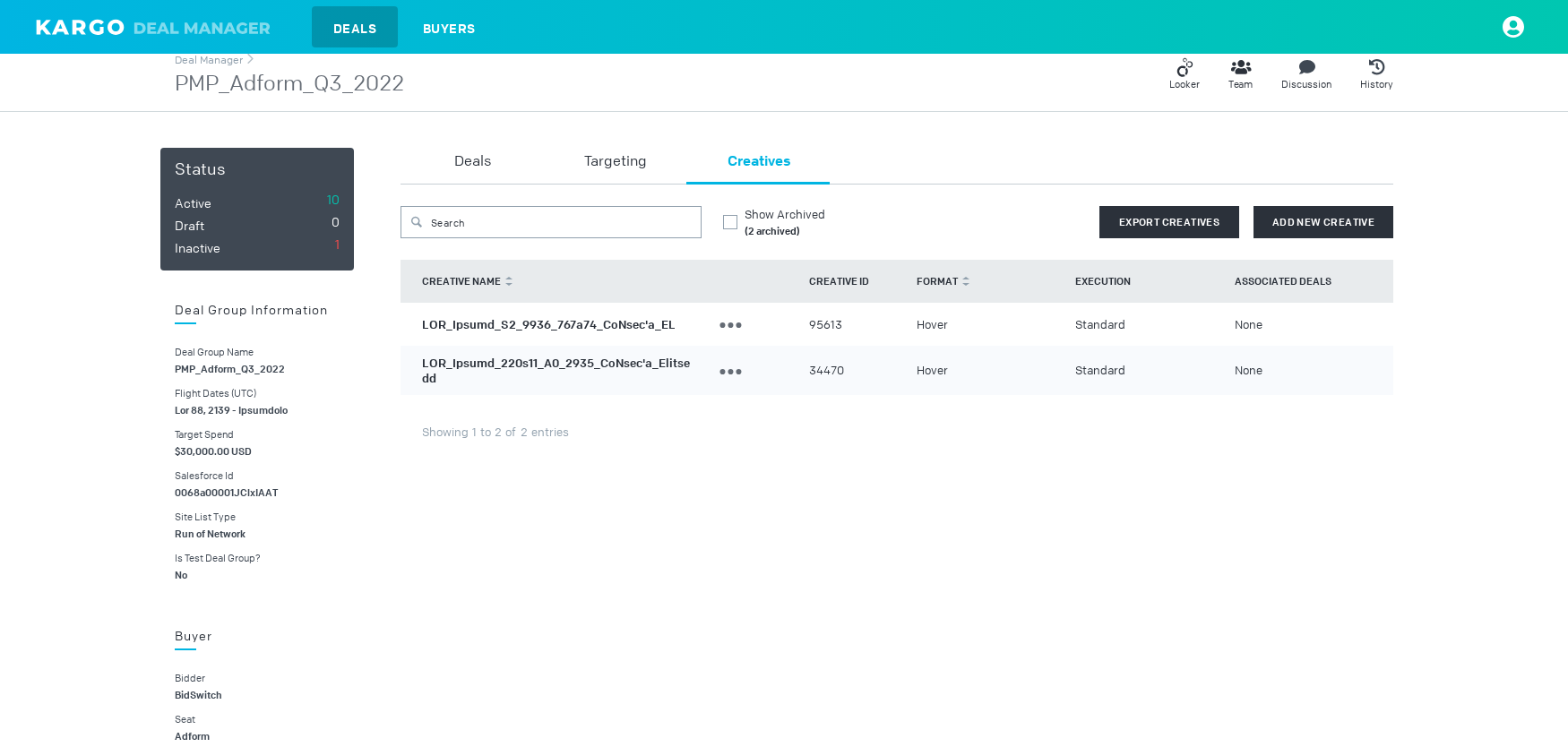 scroll, scrollTop: 6, scrollLeft: 0, axis: vertical 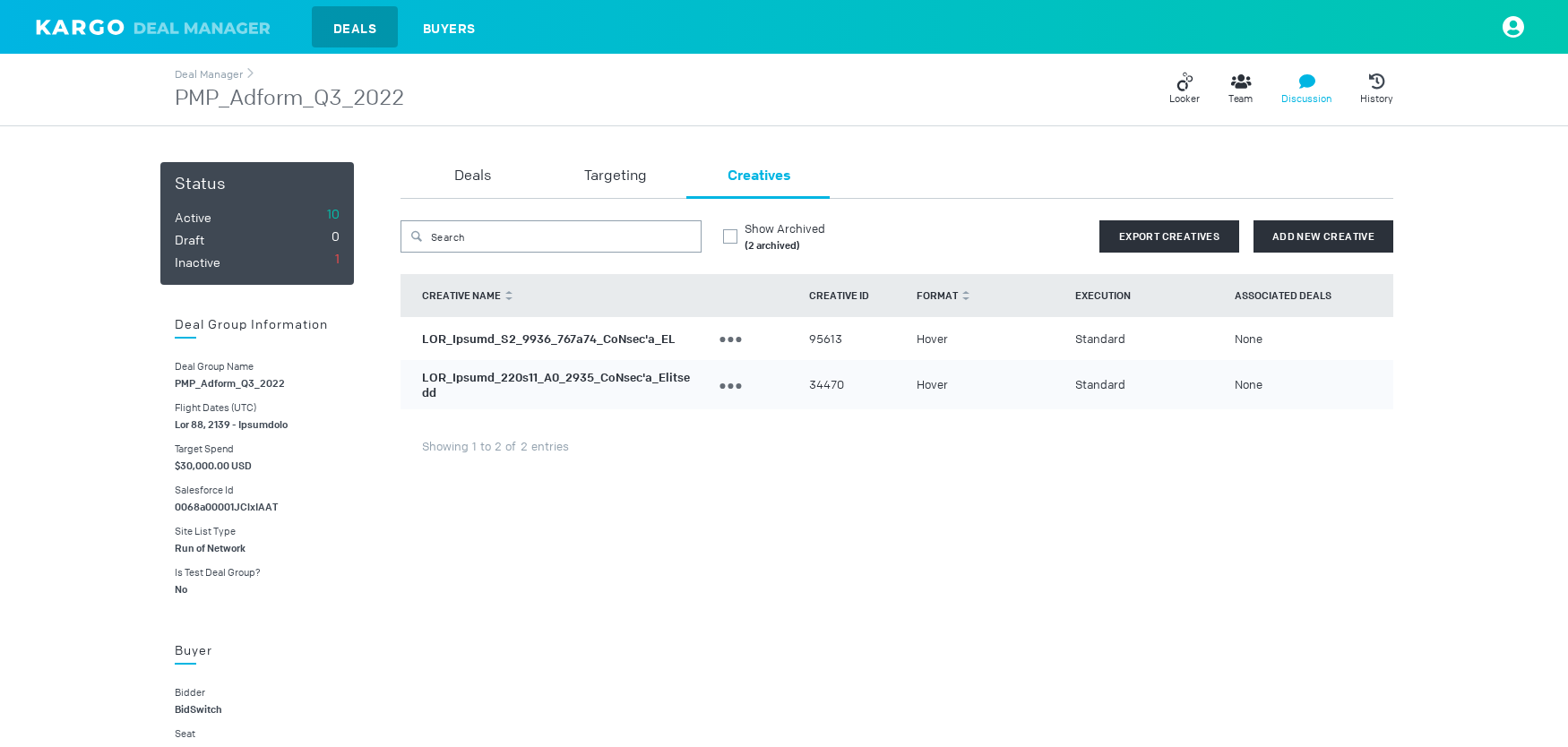 click on "Discussion" at bounding box center (1306, 99) 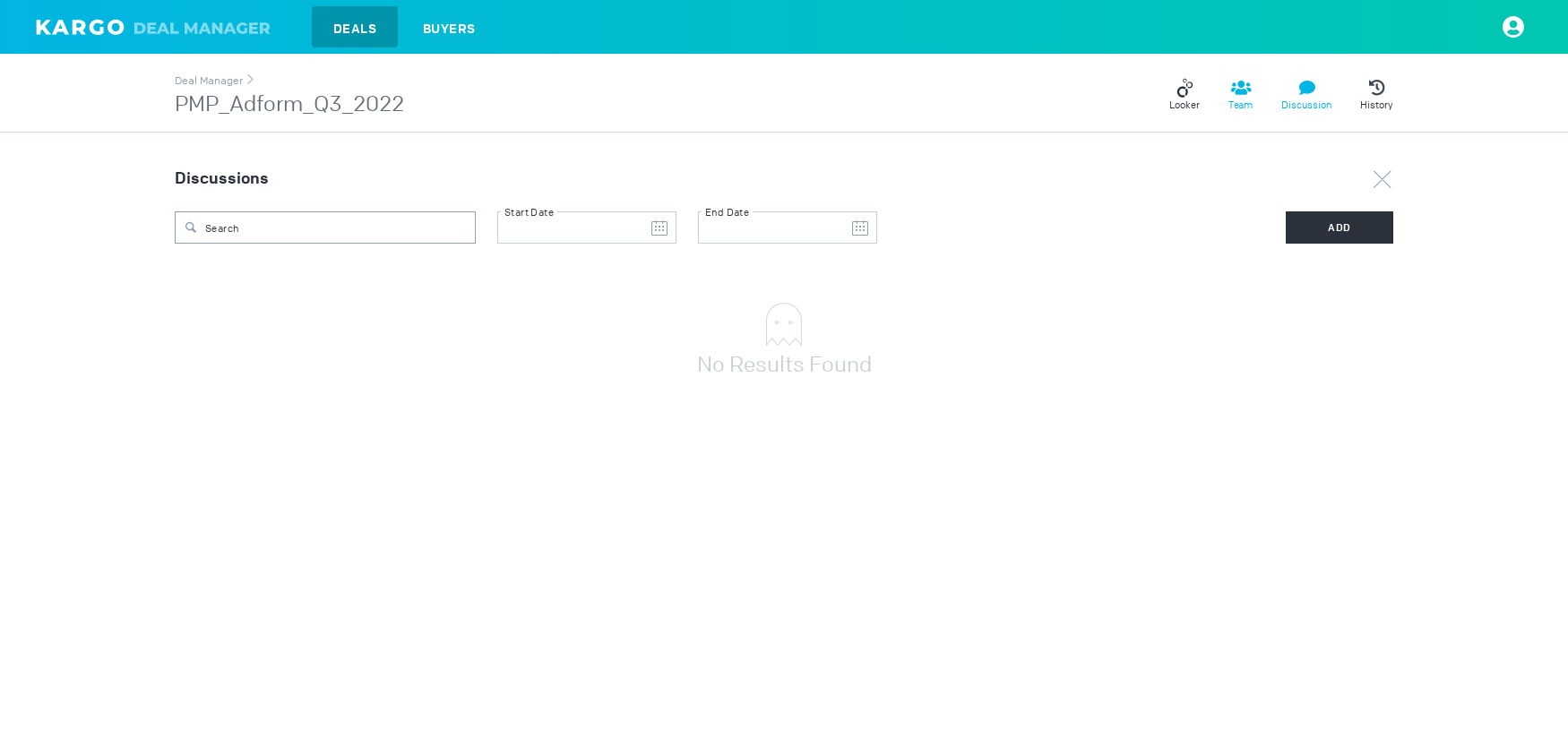 click at bounding box center (1181, 92) 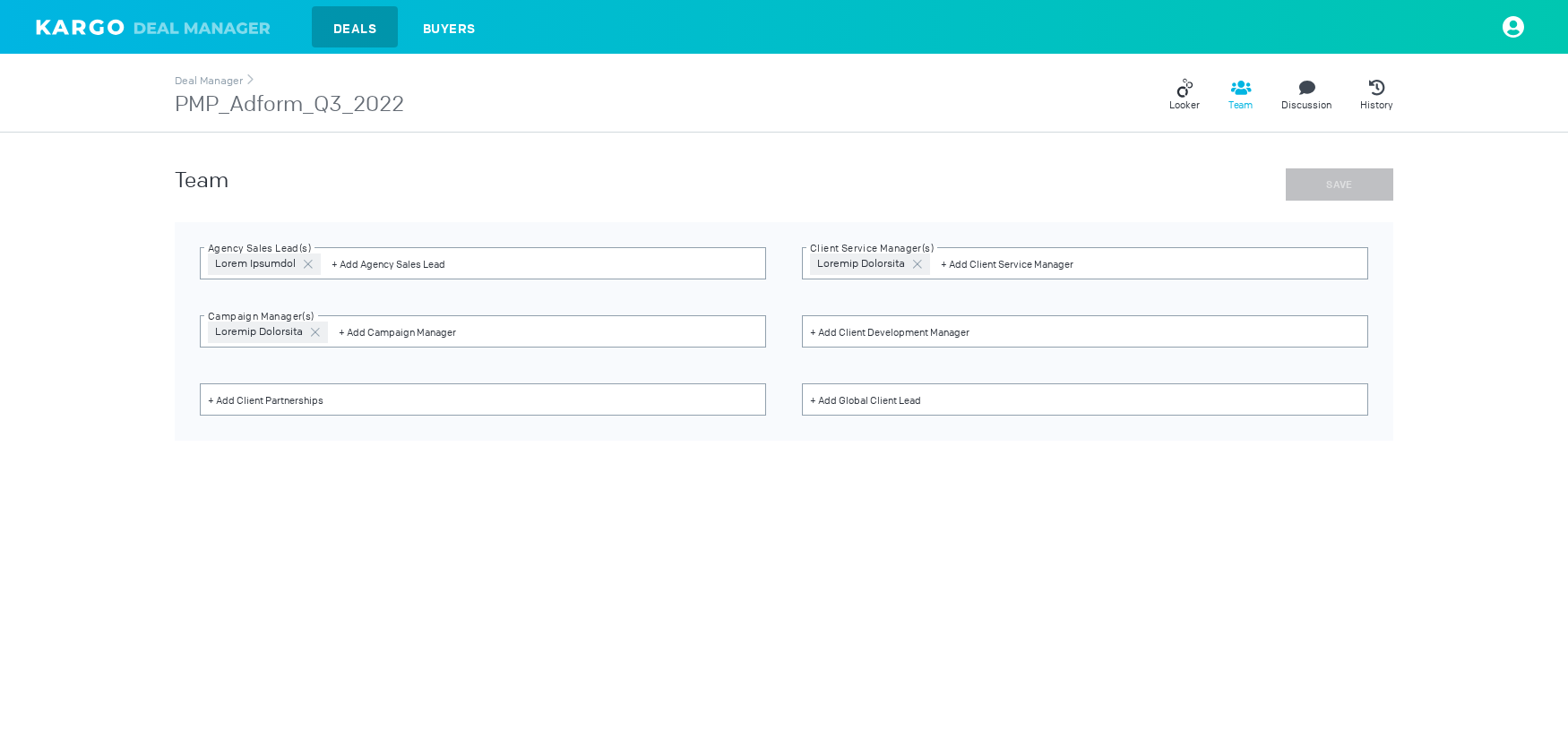 click at bounding box center [1240, 88] 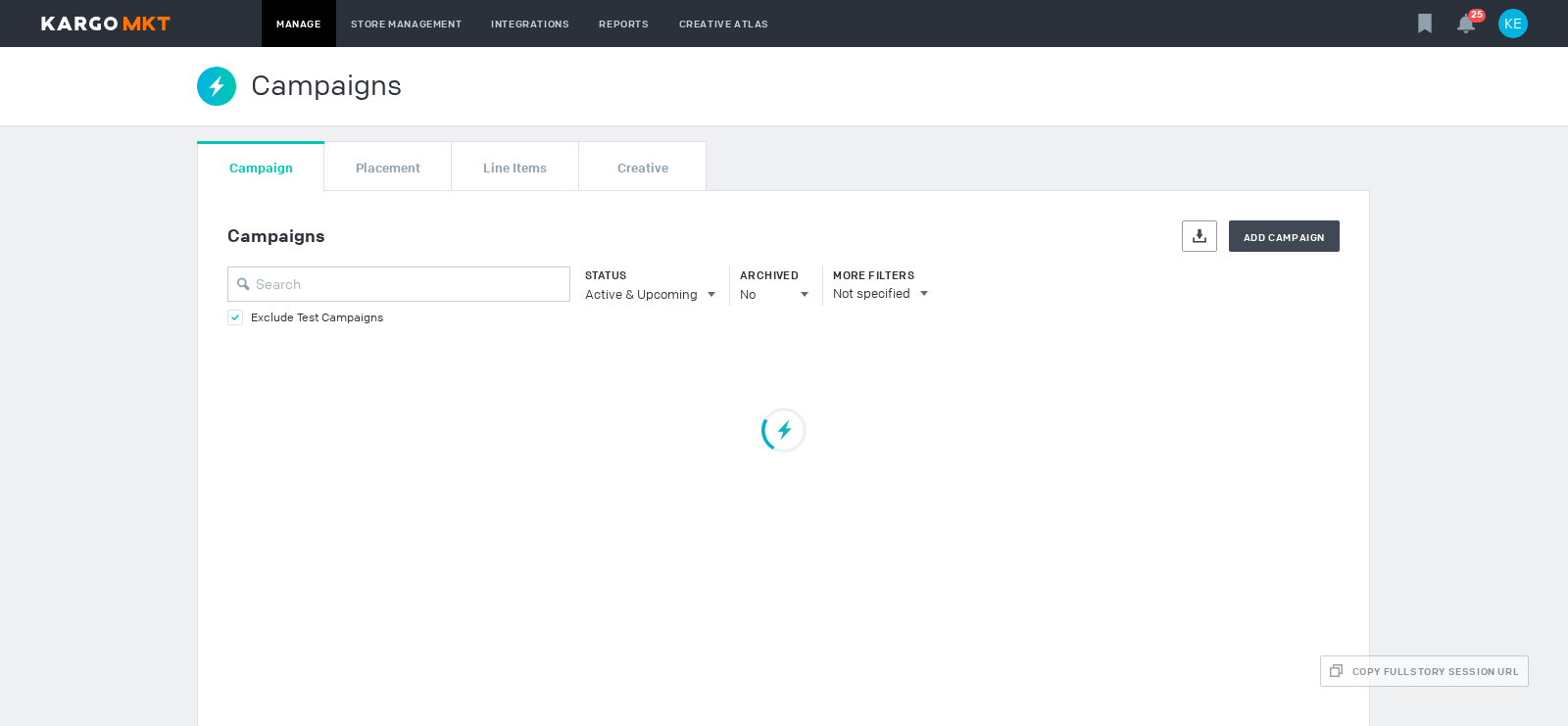 scroll, scrollTop: 0, scrollLeft: 0, axis: both 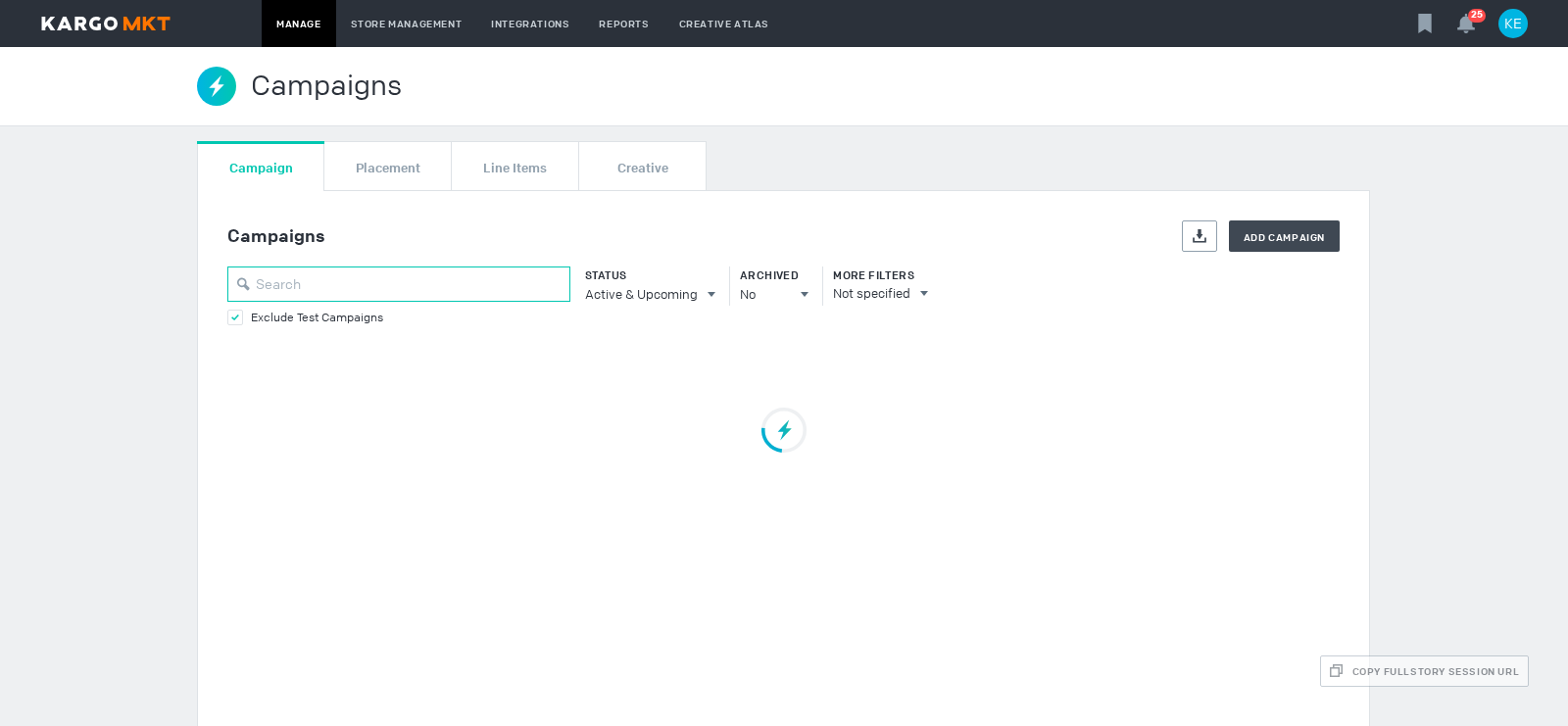 click at bounding box center (399, 284) 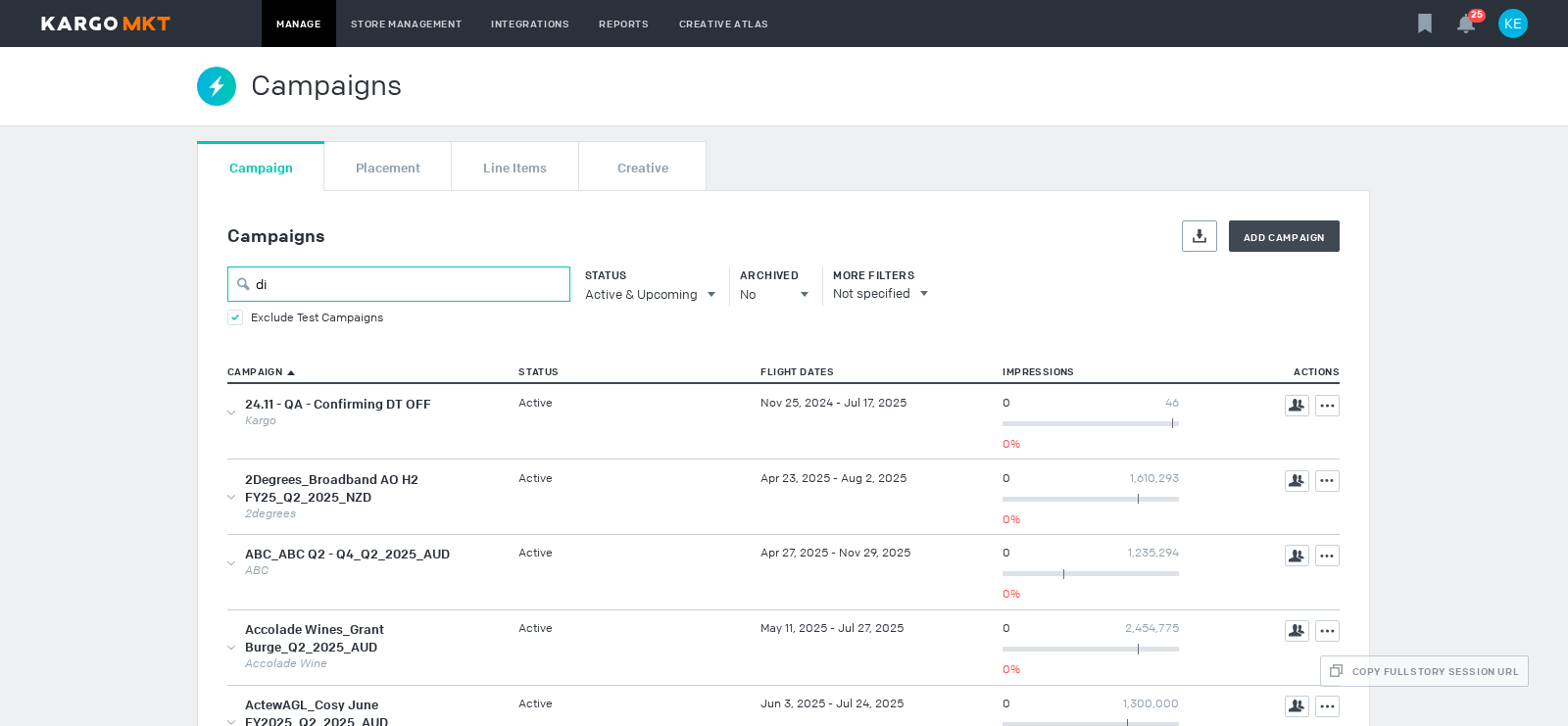 type on "dis" 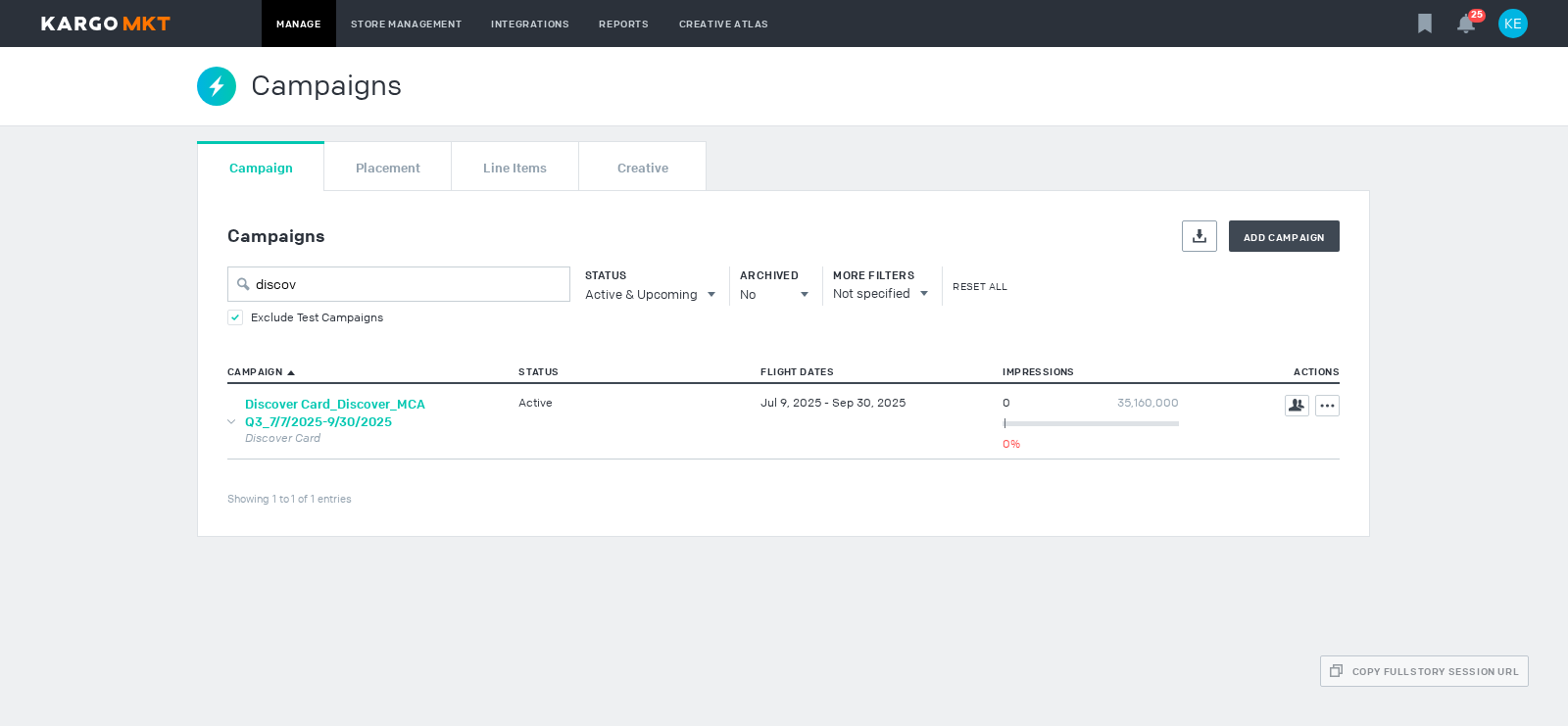 click on "Discover Card_Discover_MCA Q3_7/7/2025-9/30/2025" at bounding box center (335, 412) 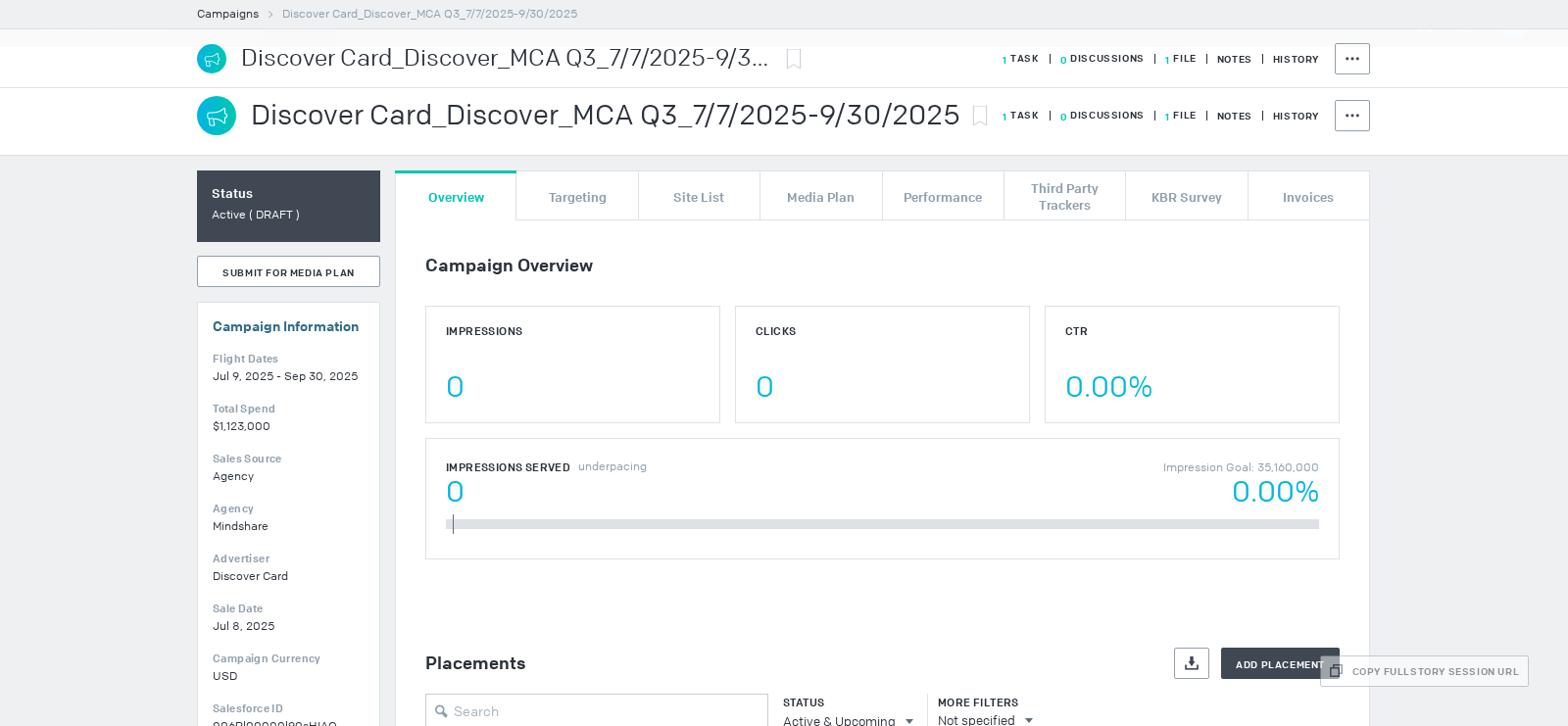 scroll, scrollTop: 312, scrollLeft: 0, axis: vertical 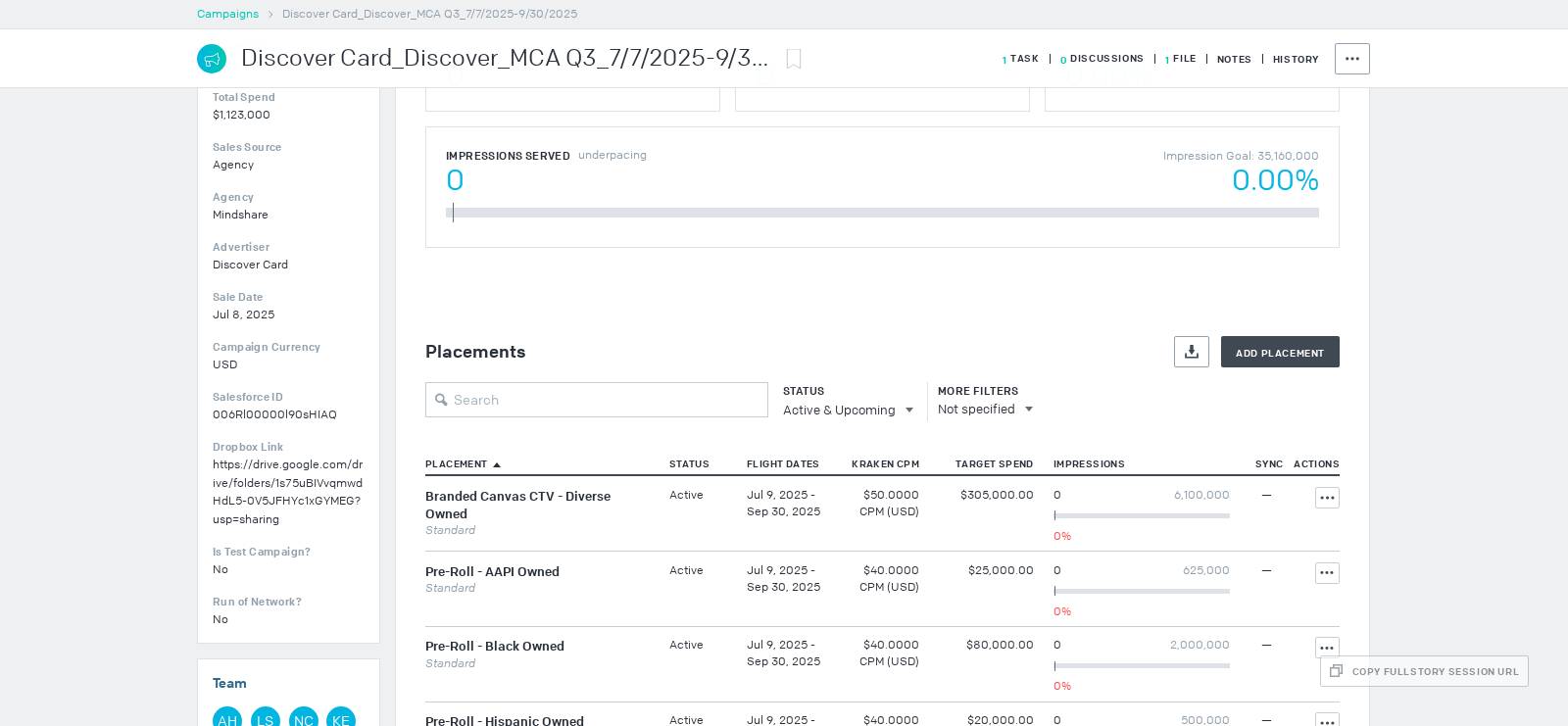 click on "Campaigns" at bounding box center [227, 14] 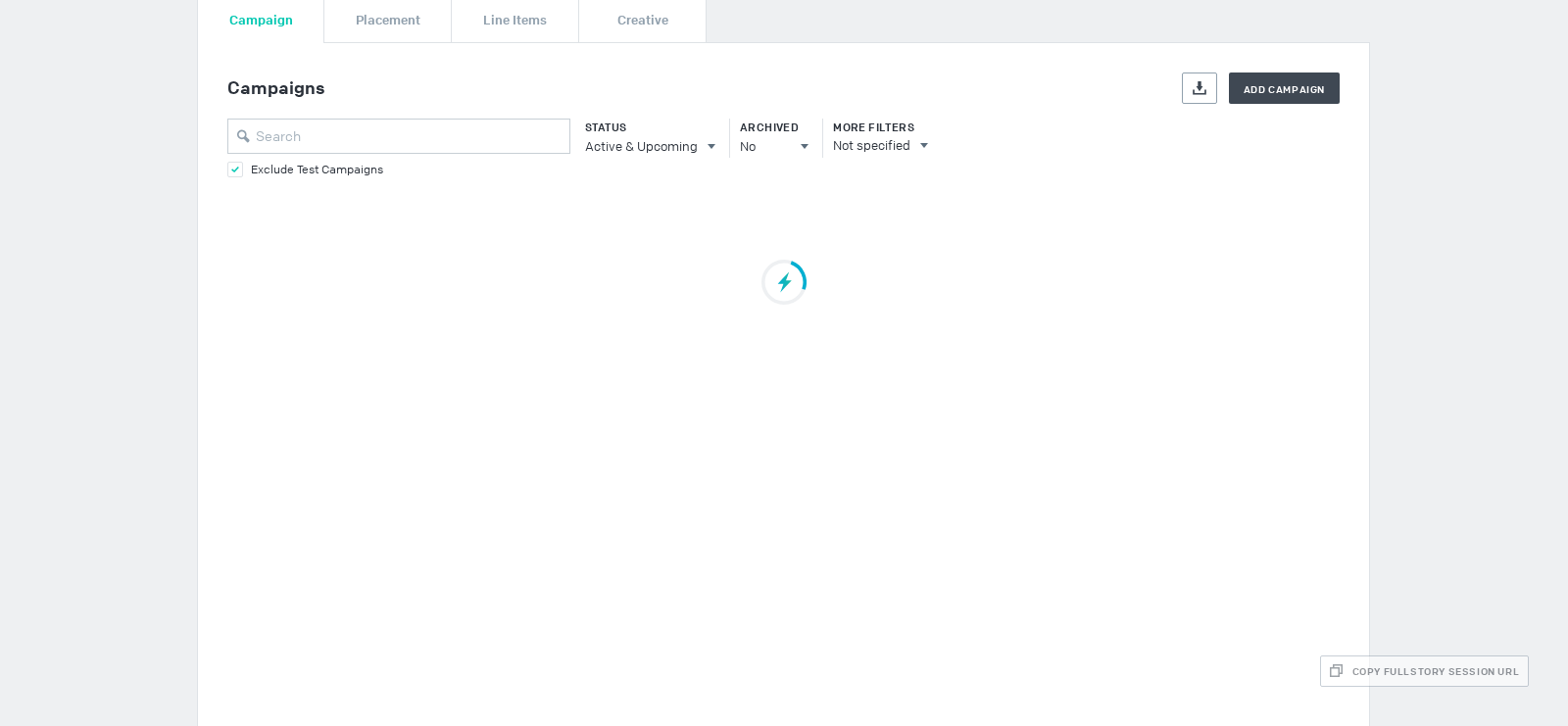 scroll, scrollTop: 0, scrollLeft: 0, axis: both 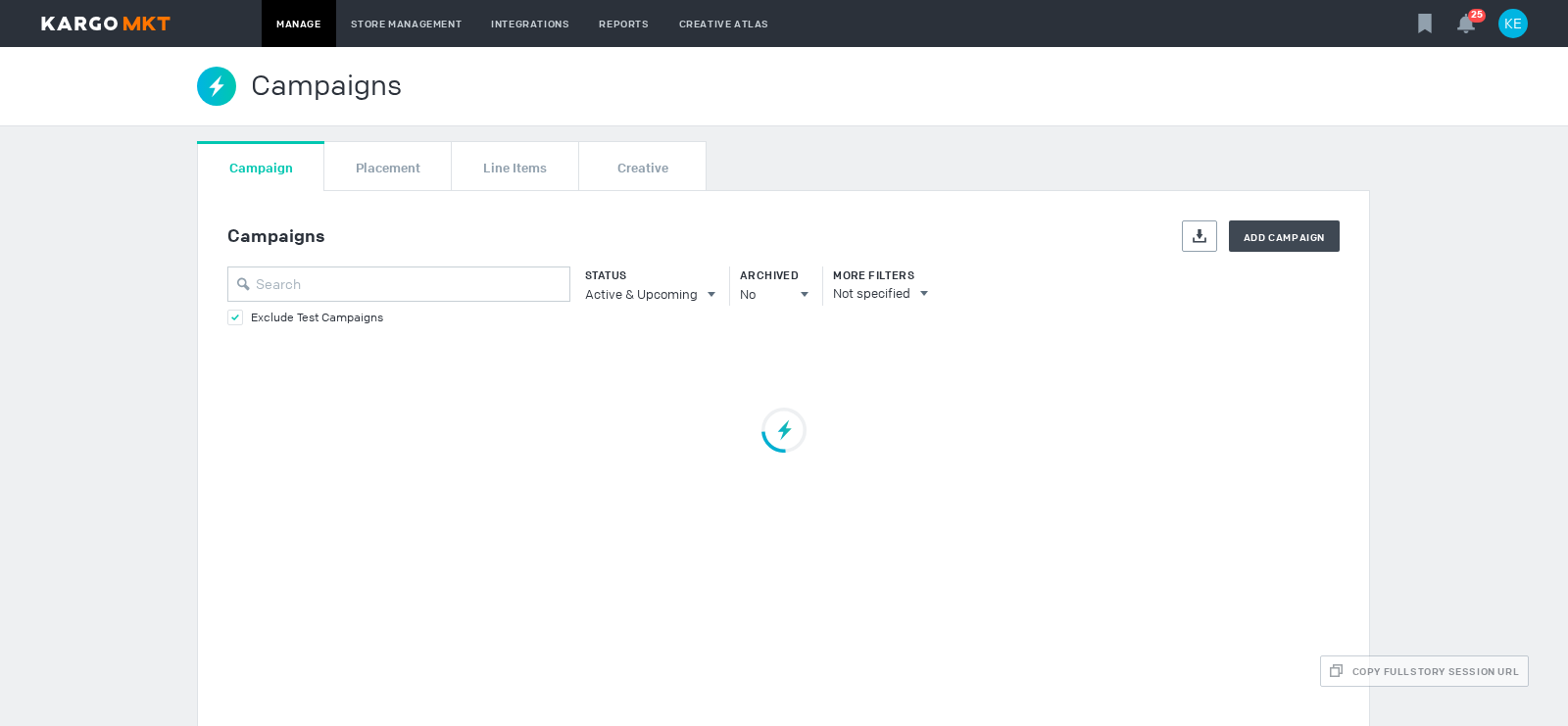 click on "Active & Upcoming" at bounding box center [641, 294] 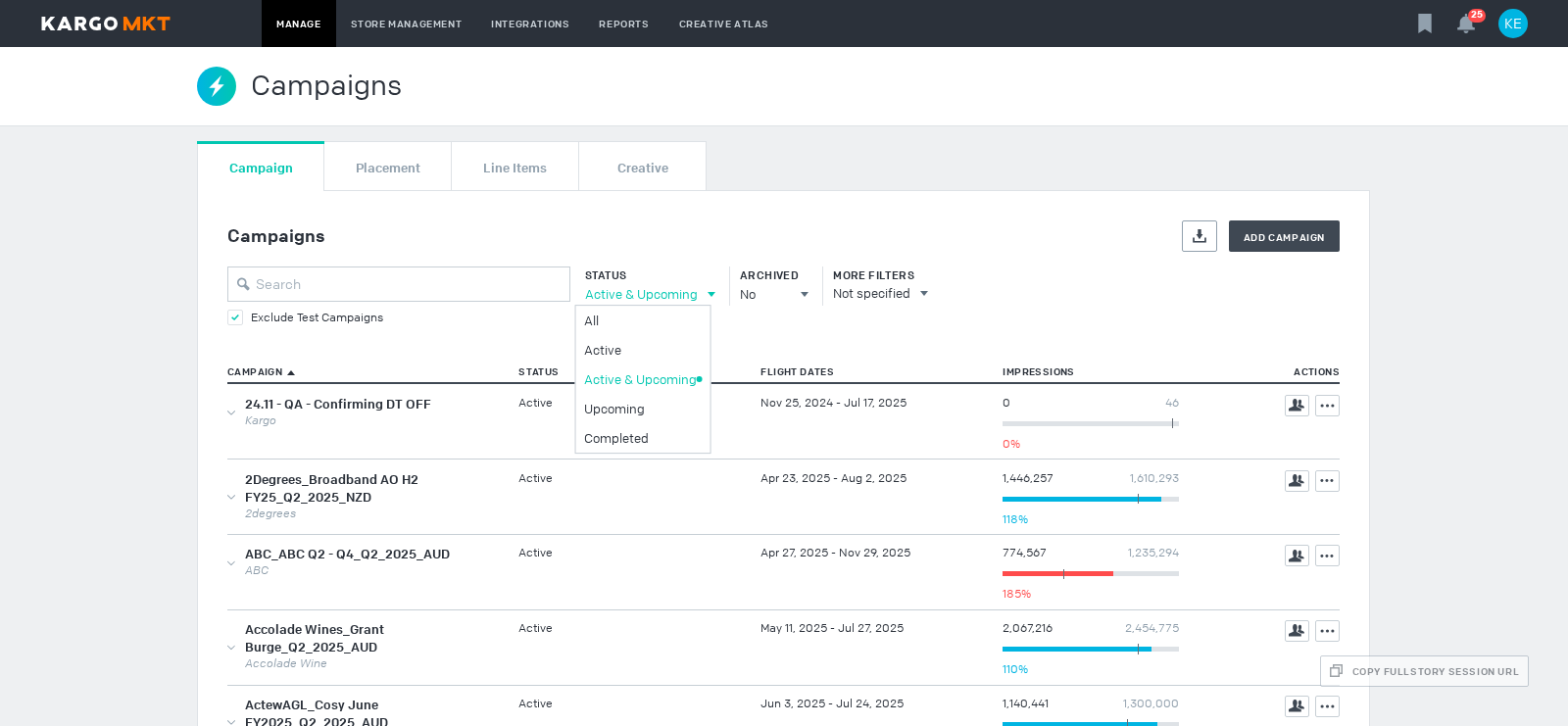 click on "Active & Upcoming" at bounding box center [641, 294] 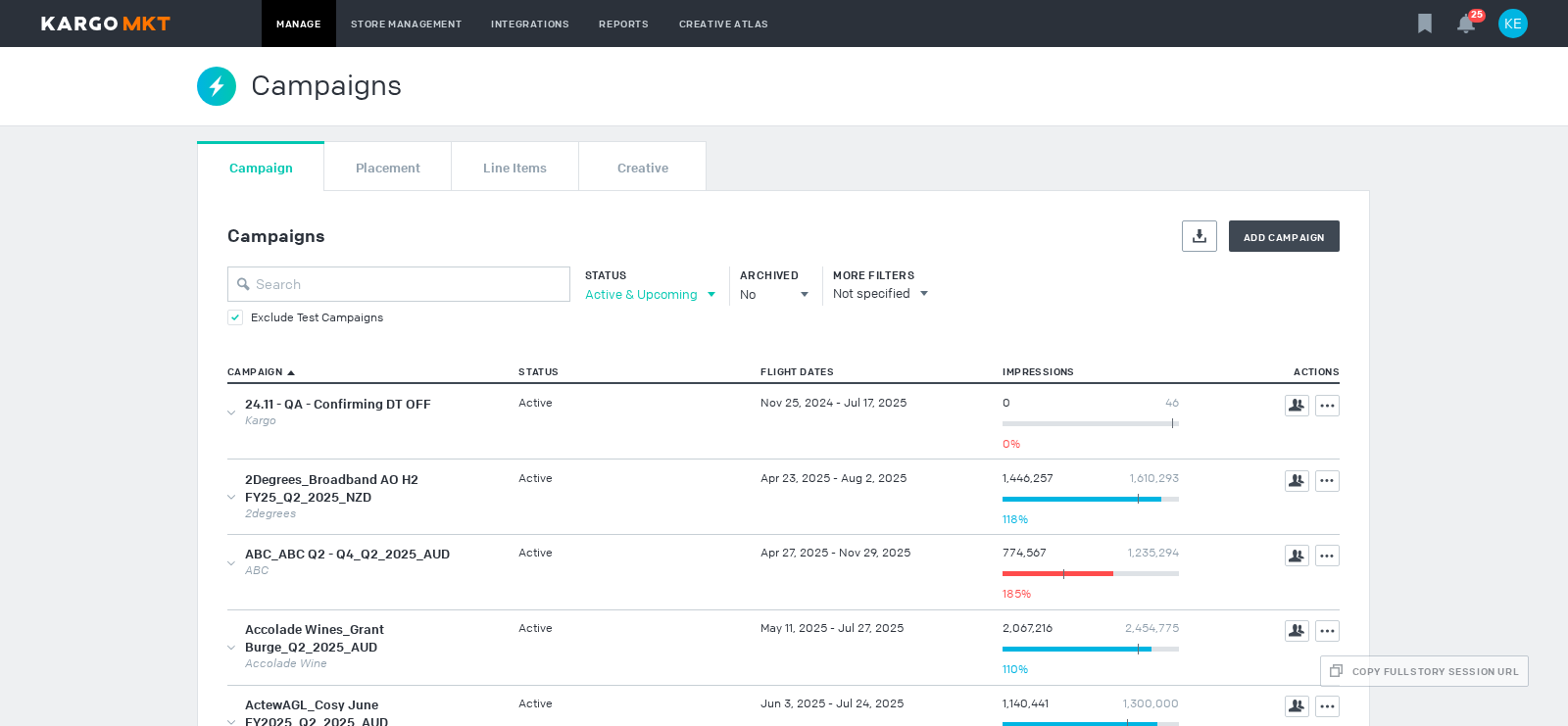 click on "Active & Upcoming" at bounding box center [641, 294] 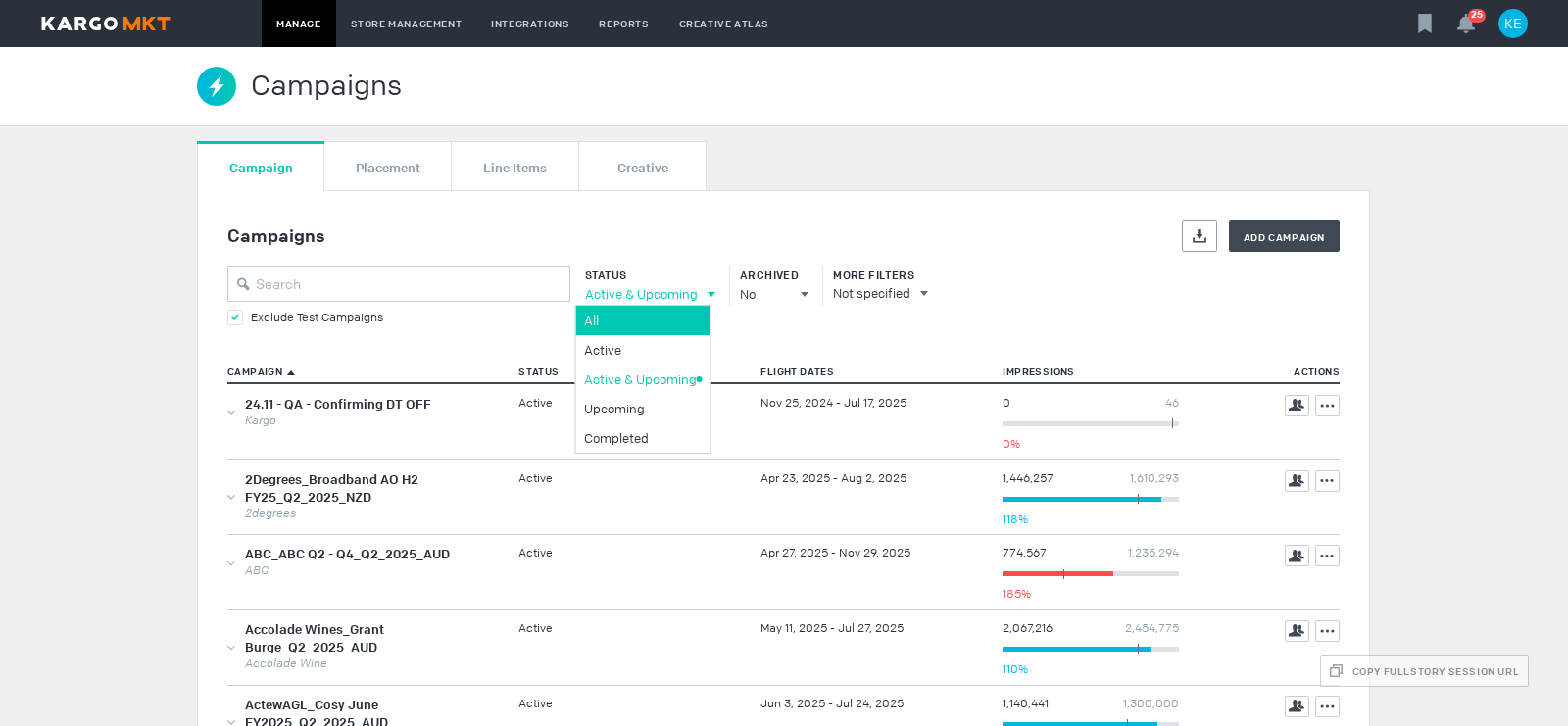 click on "All" at bounding box center [640, 320] 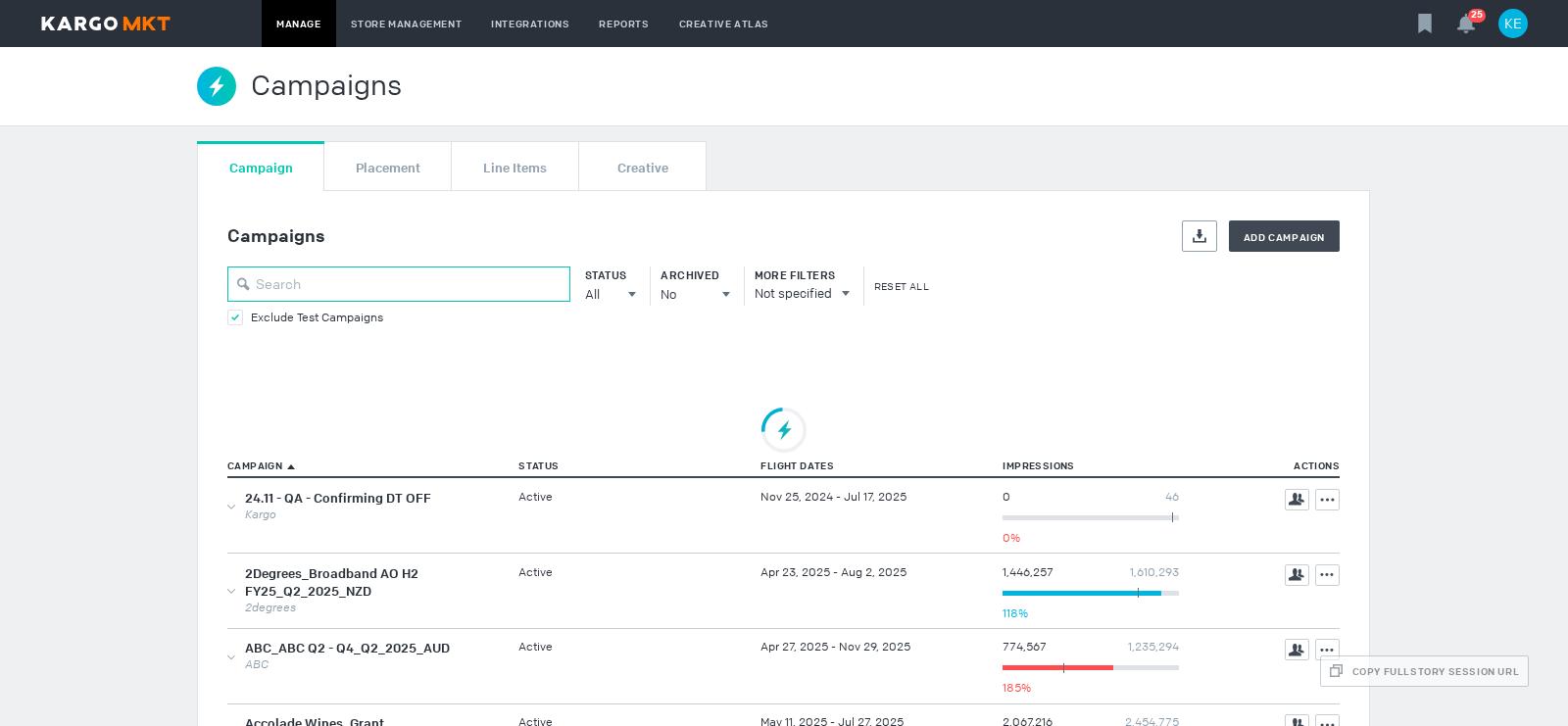 click at bounding box center [399, 284] 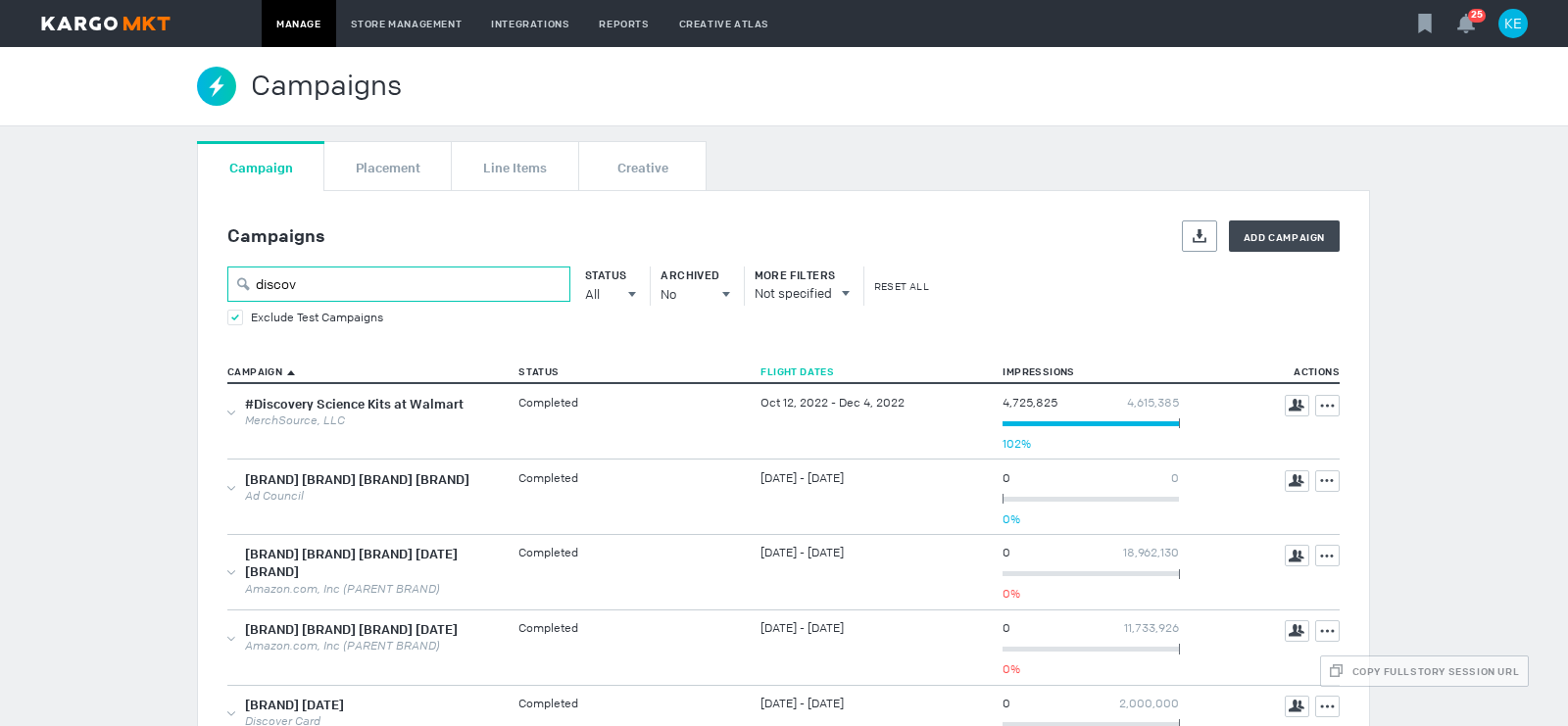 type on "discov" 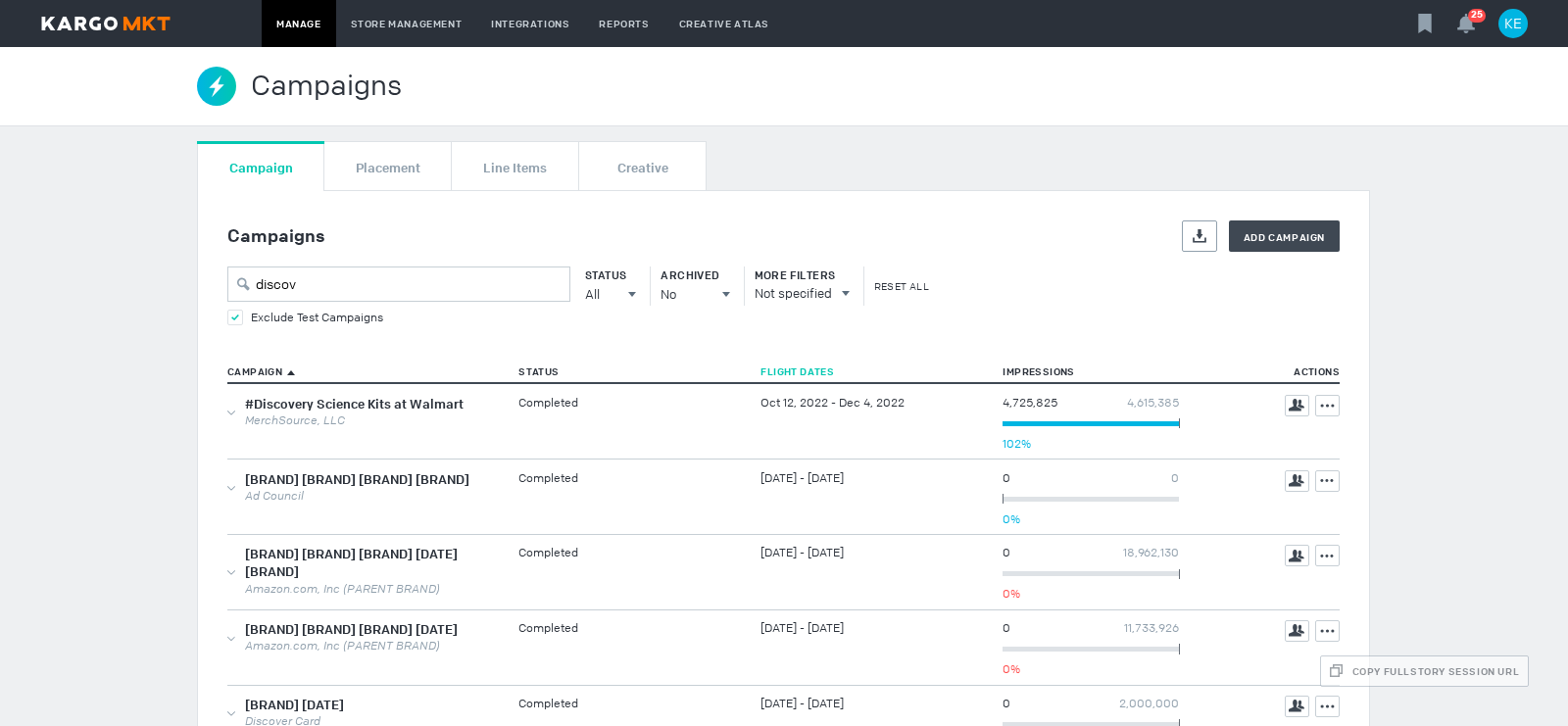 click on "Flight Dates" at bounding box center (259, 371) 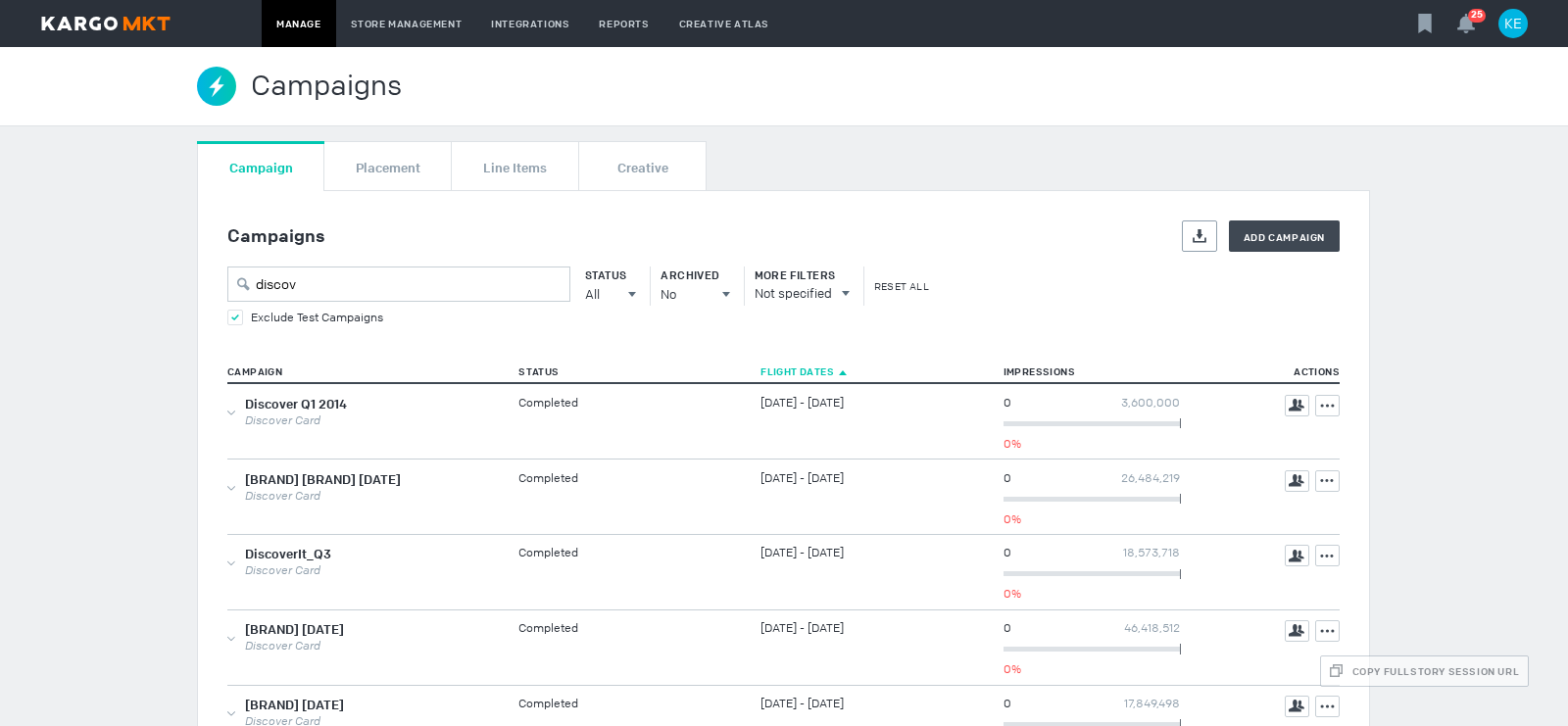 click on "Flight Dates" at bounding box center (801, 371) 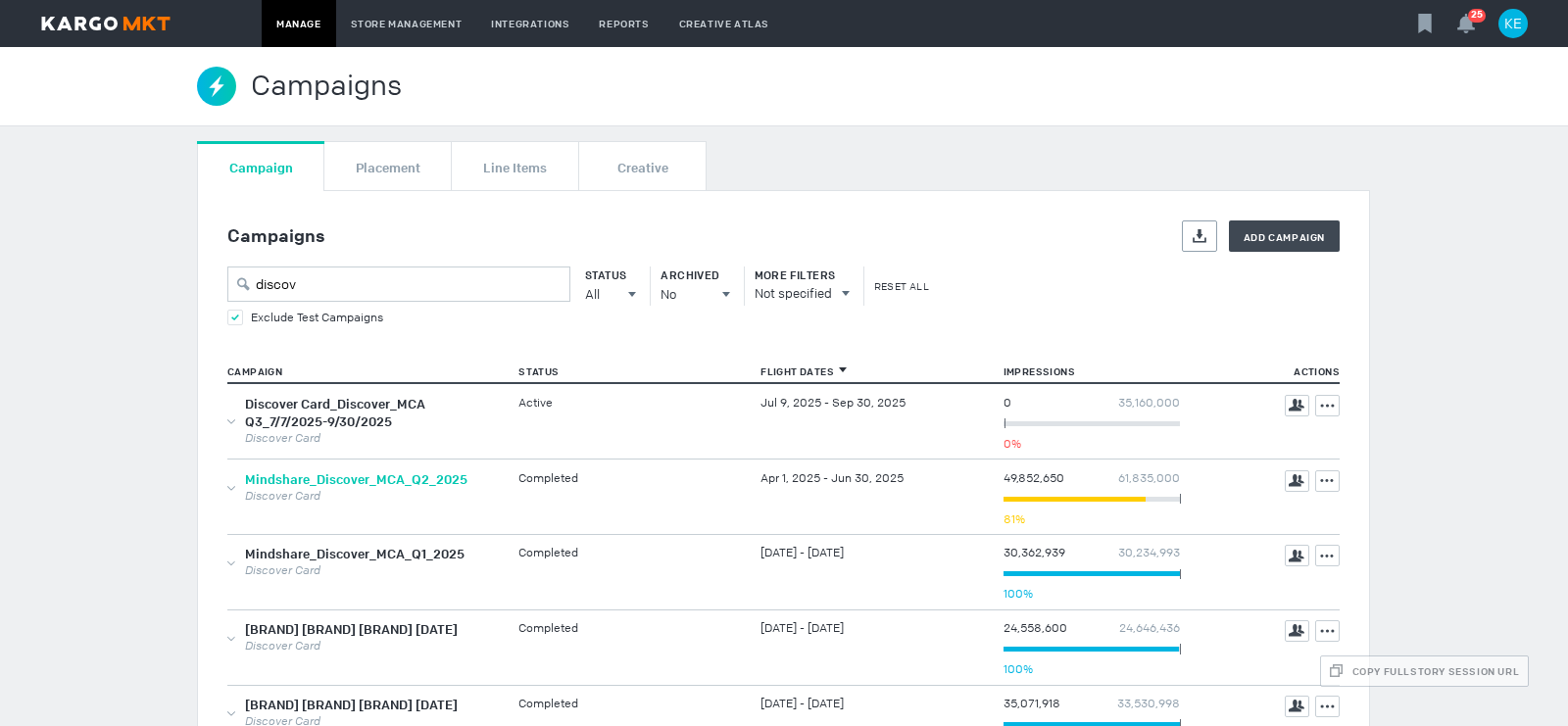 click on "Mindshare_Discover_MCA_Q2_2025" at bounding box center [356, 479] 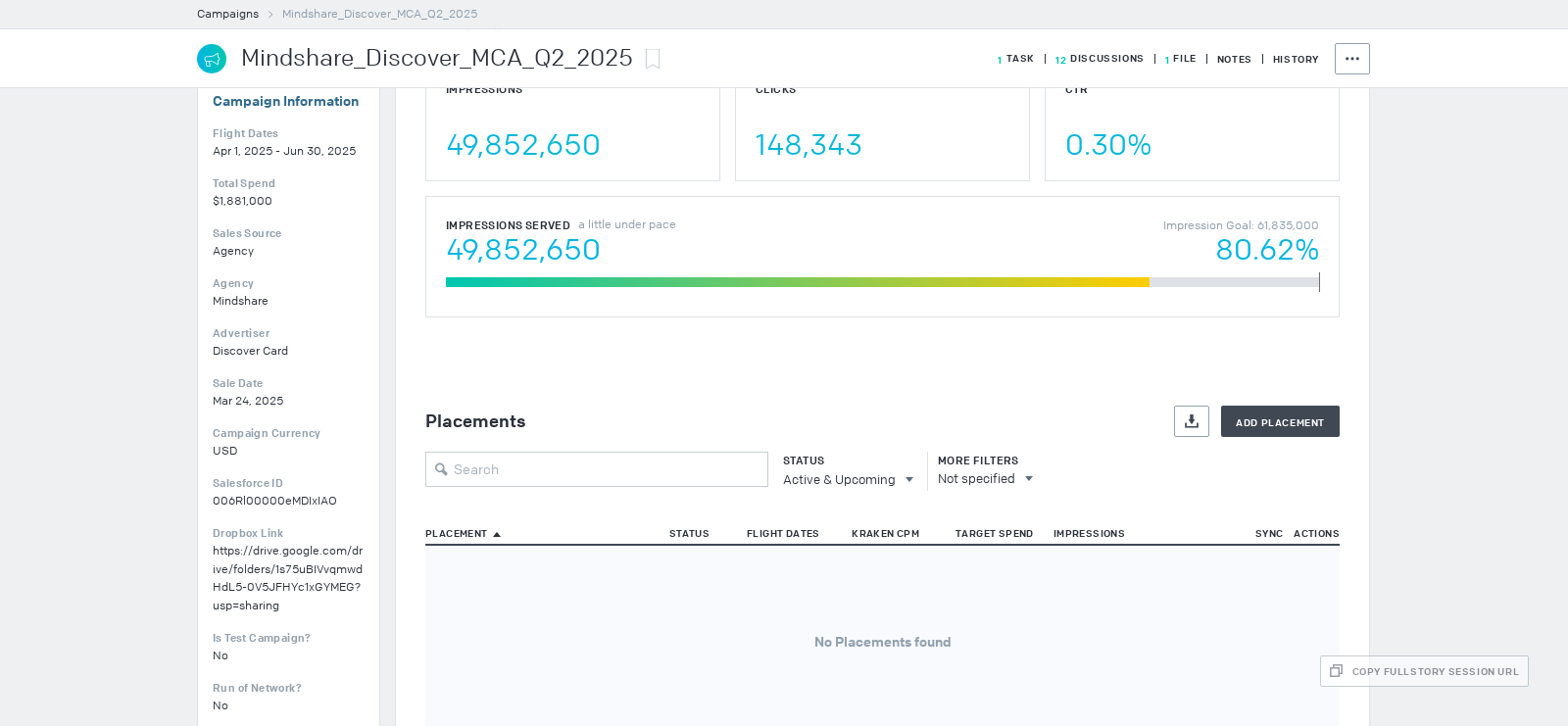 scroll, scrollTop: 245, scrollLeft: 0, axis: vertical 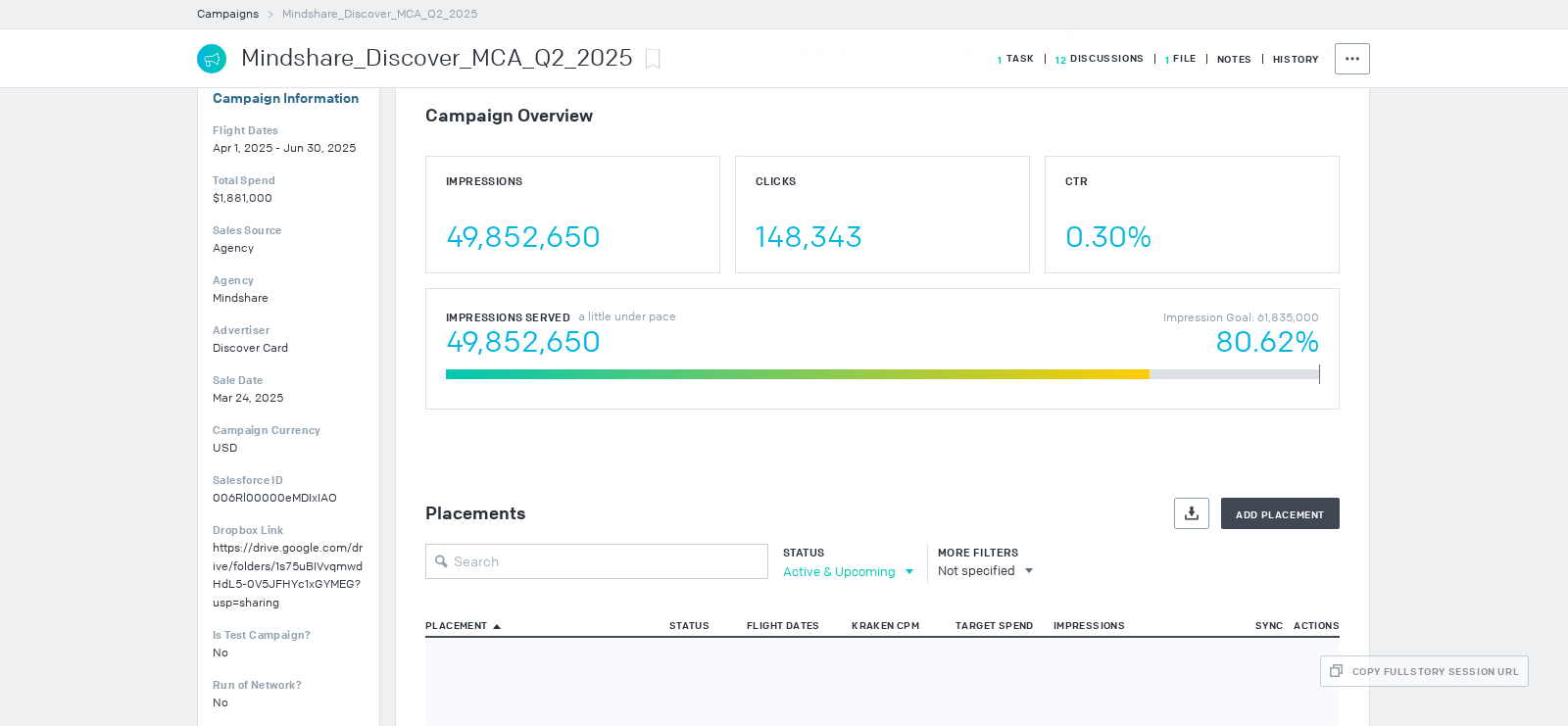click on "Active & Upcoming" at bounding box center (839, 571) 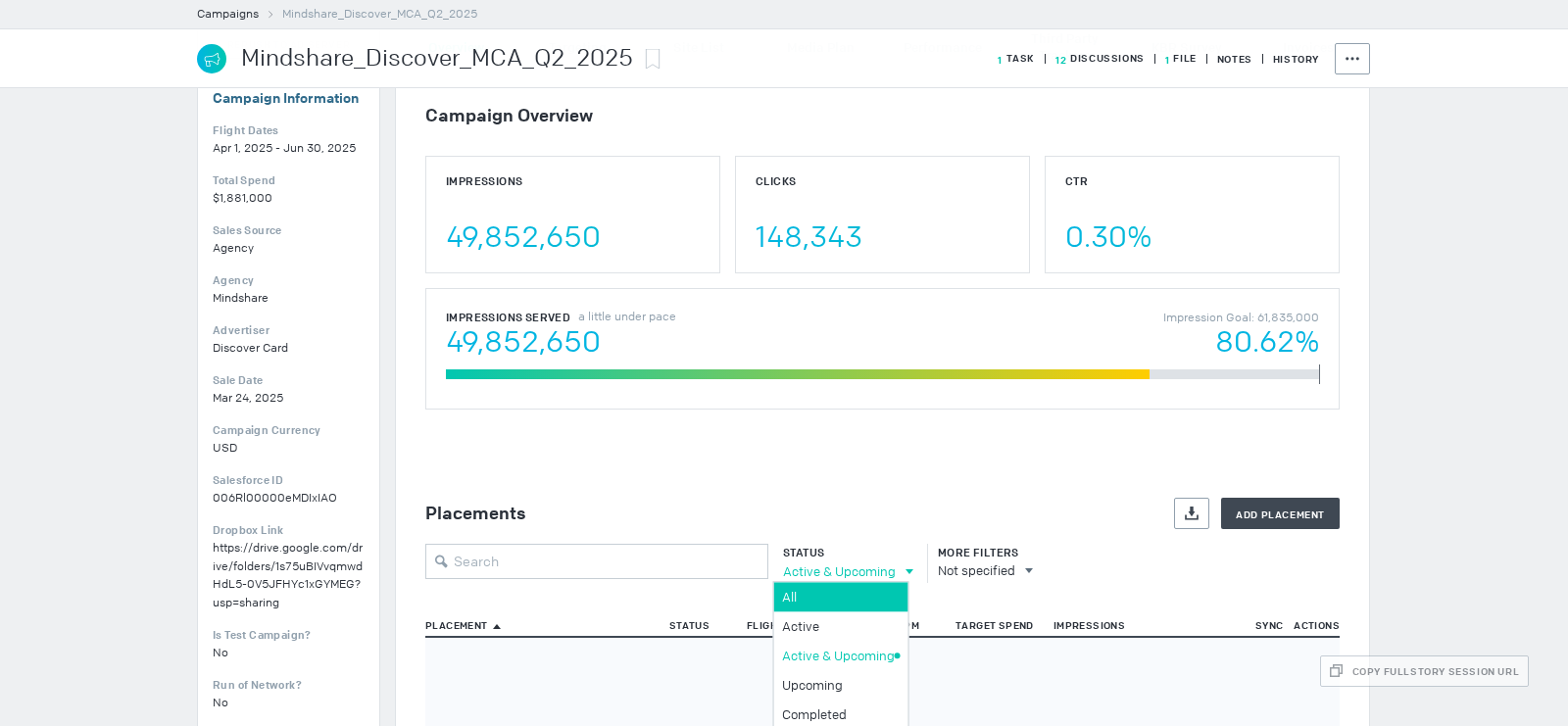 click on "All" at bounding box center [841, 597] 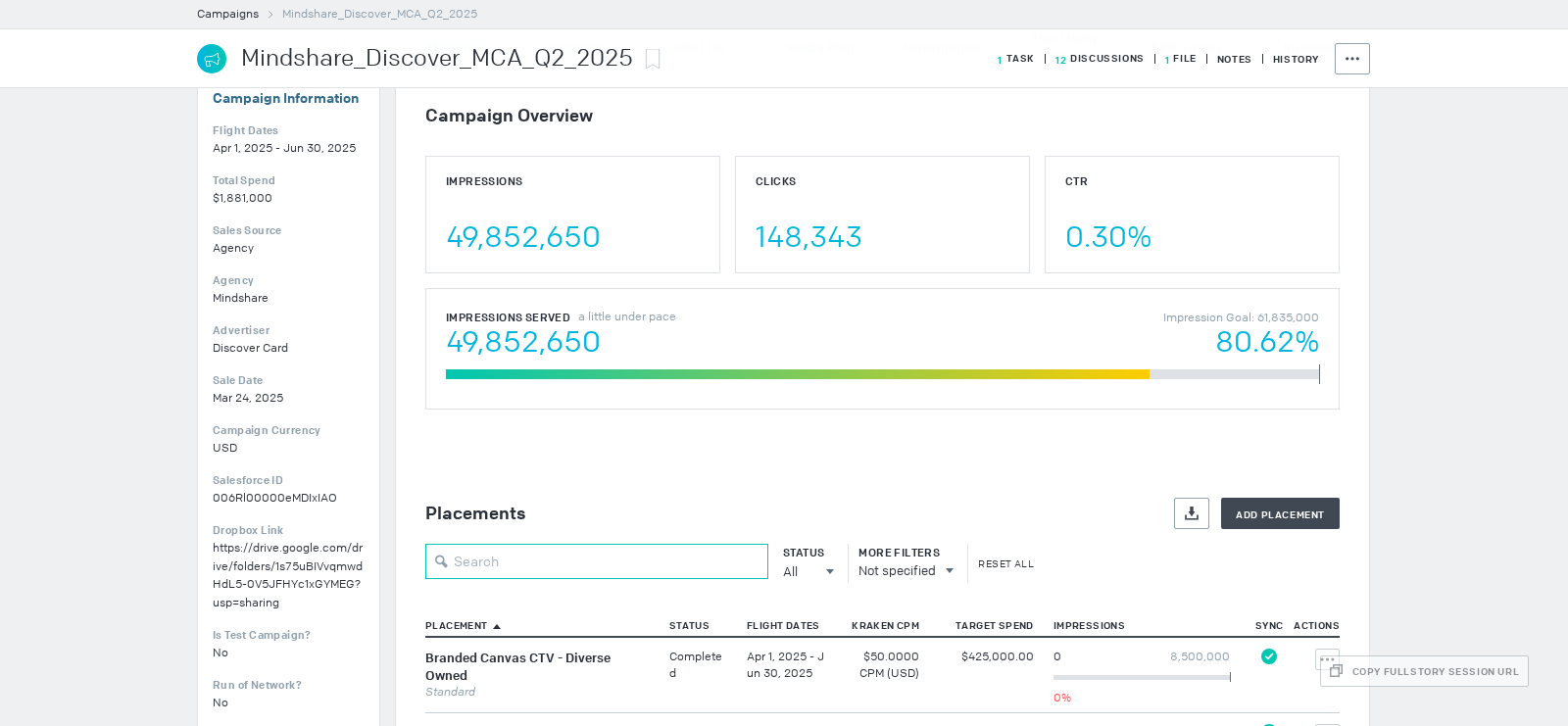 click at bounding box center [597, 561] 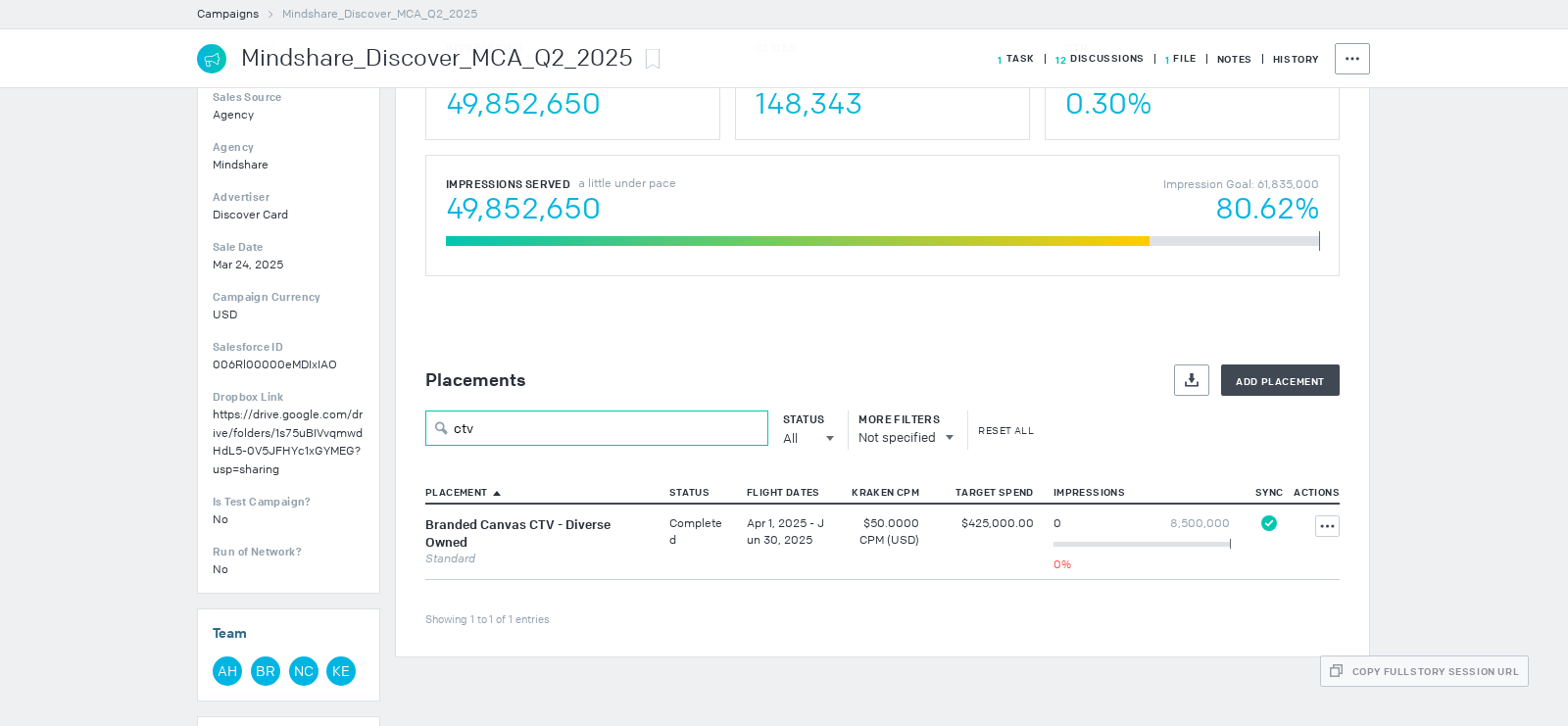 scroll, scrollTop: 385, scrollLeft: 0, axis: vertical 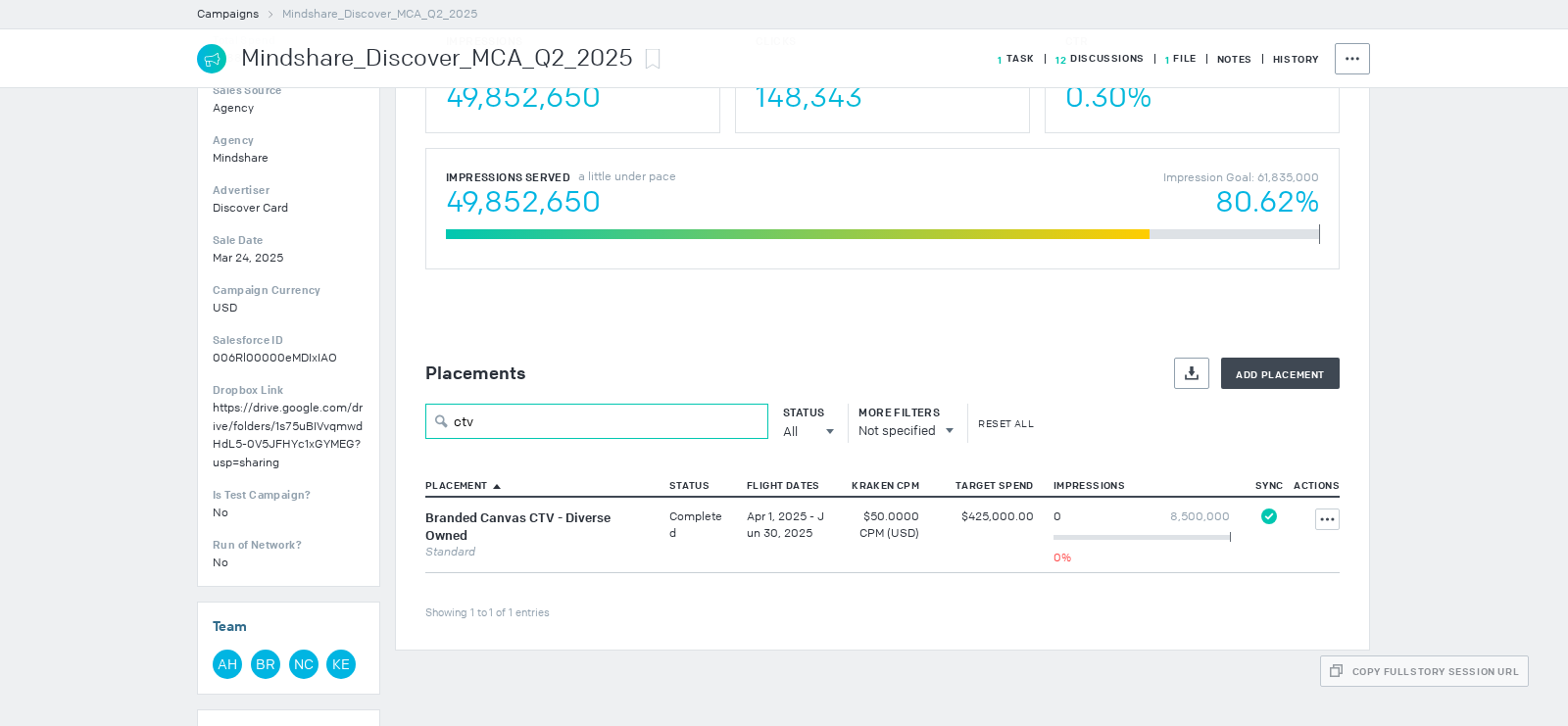 type on "ctv" 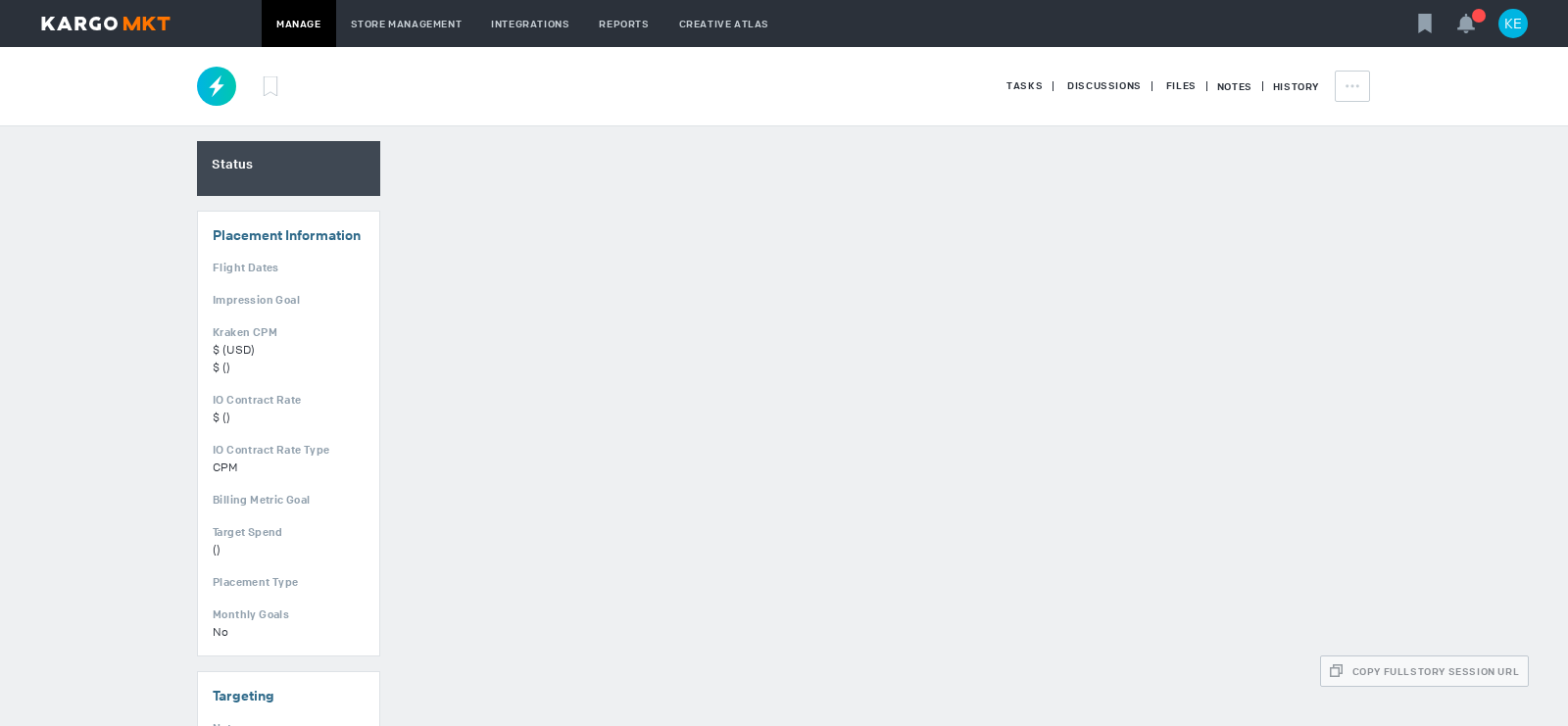 scroll, scrollTop: 0, scrollLeft: 0, axis: both 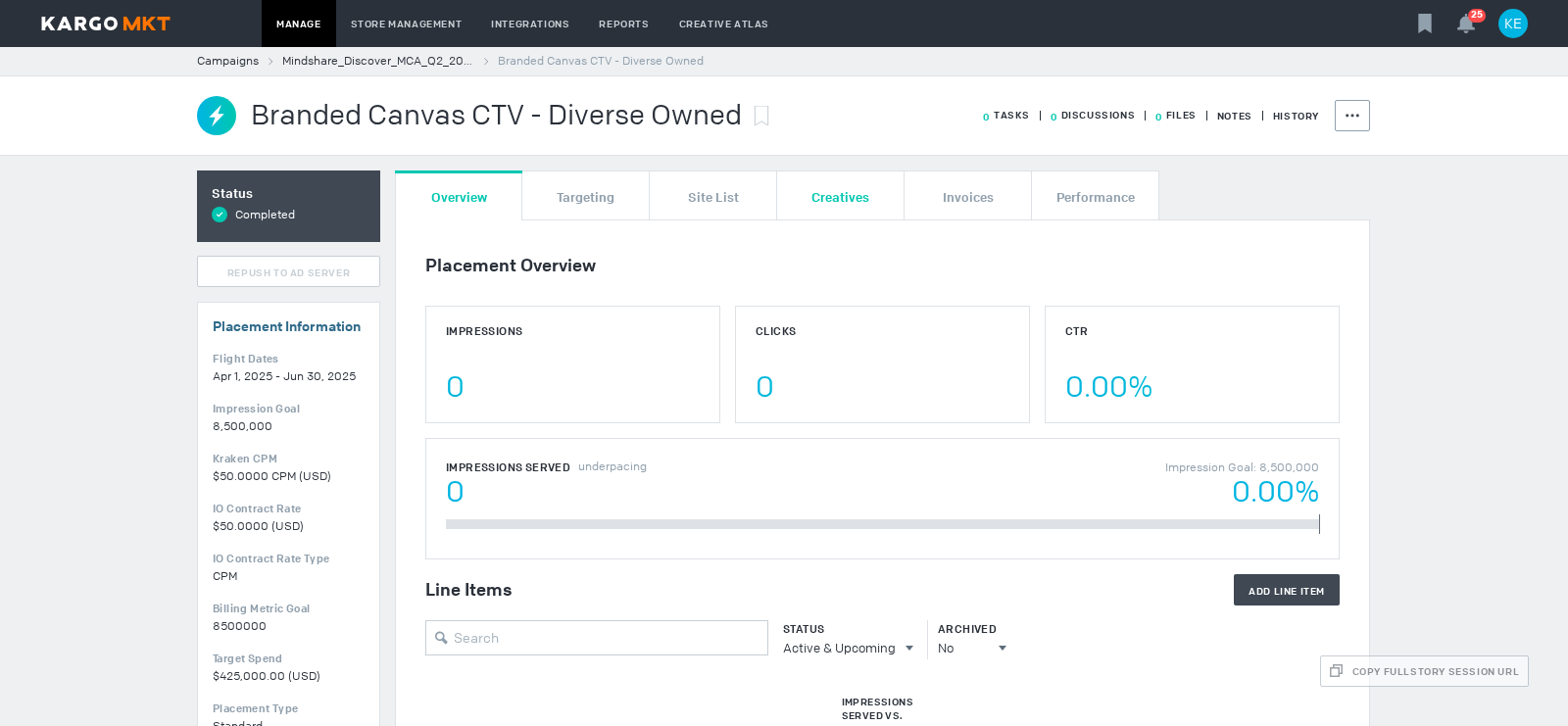 click on "Creatives" at bounding box center (840, 196) 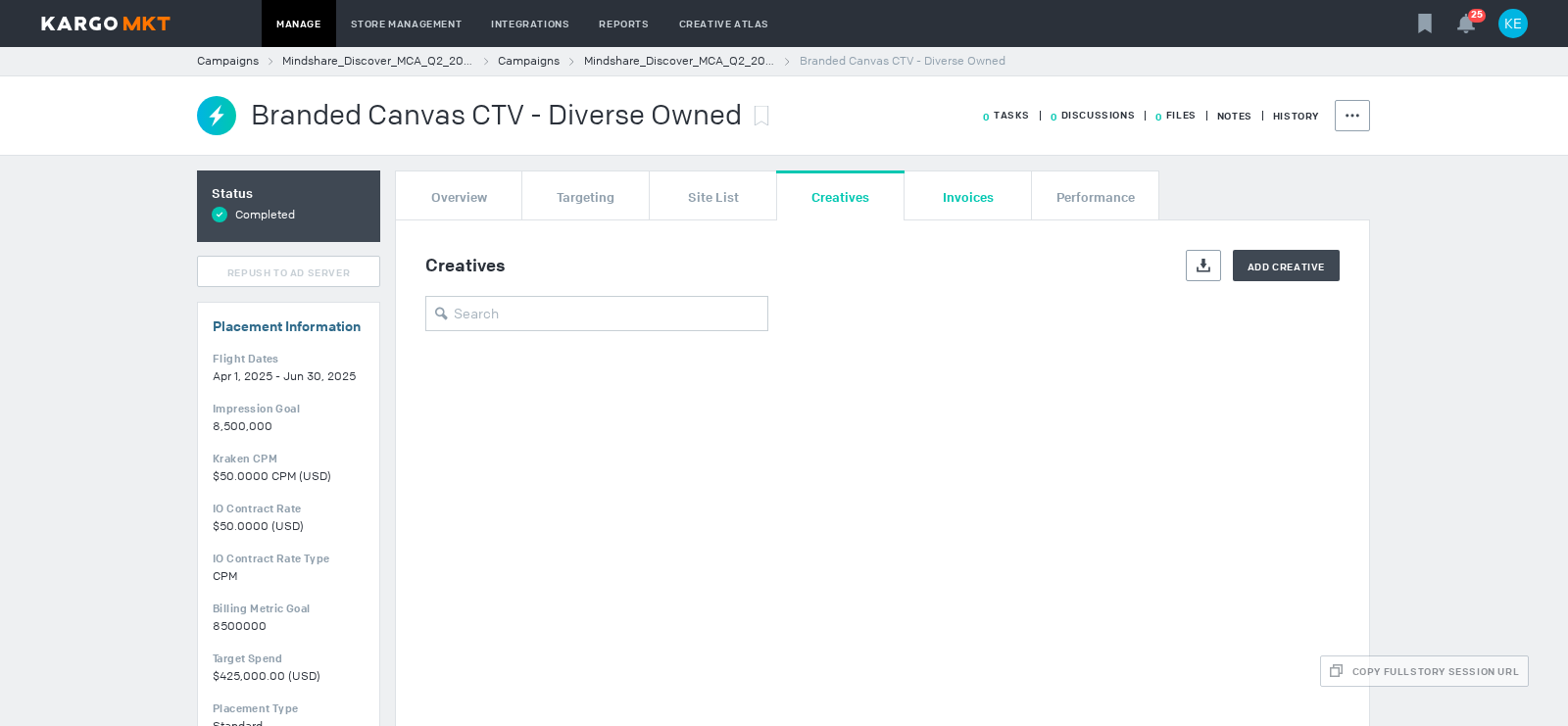 click on "Invoices" at bounding box center [968, 196] 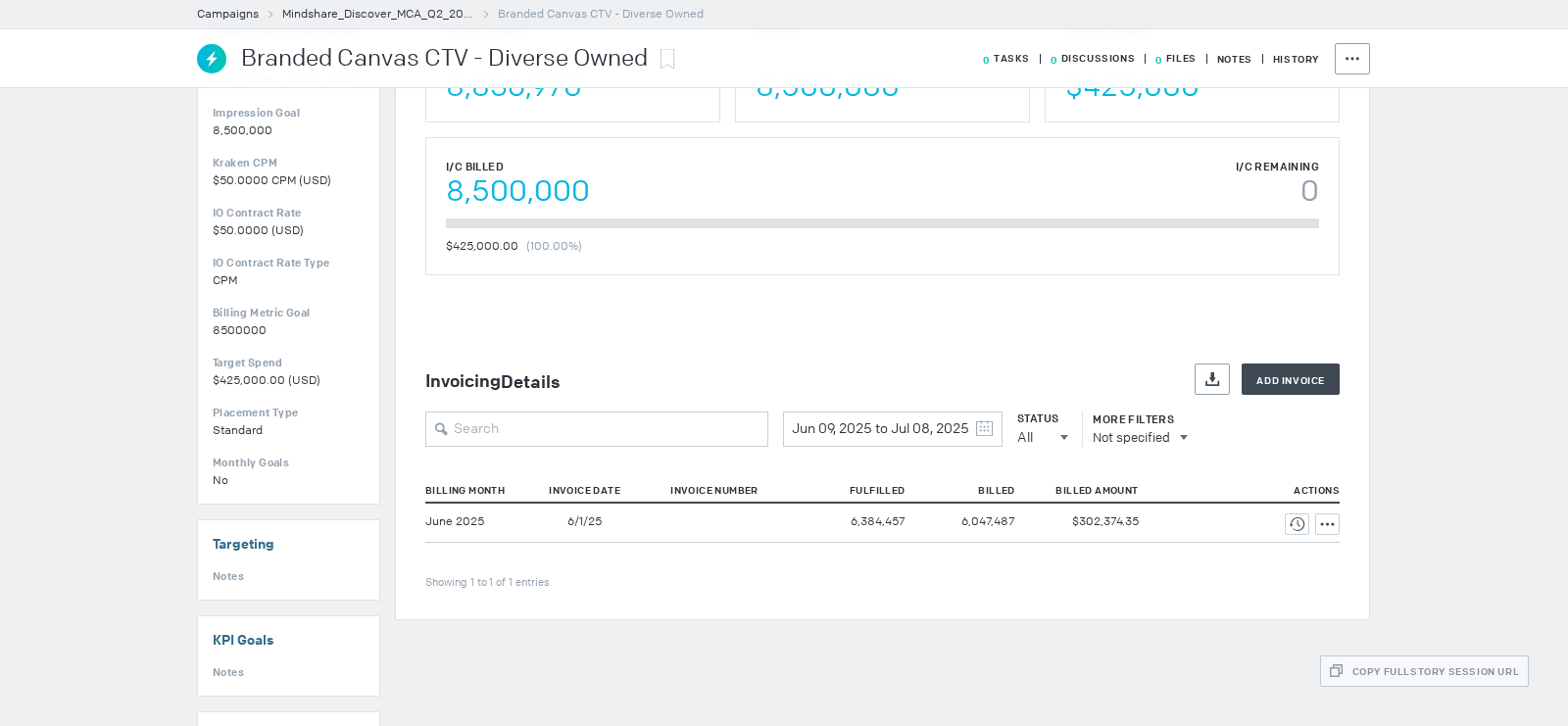 scroll, scrollTop: 304, scrollLeft: 0, axis: vertical 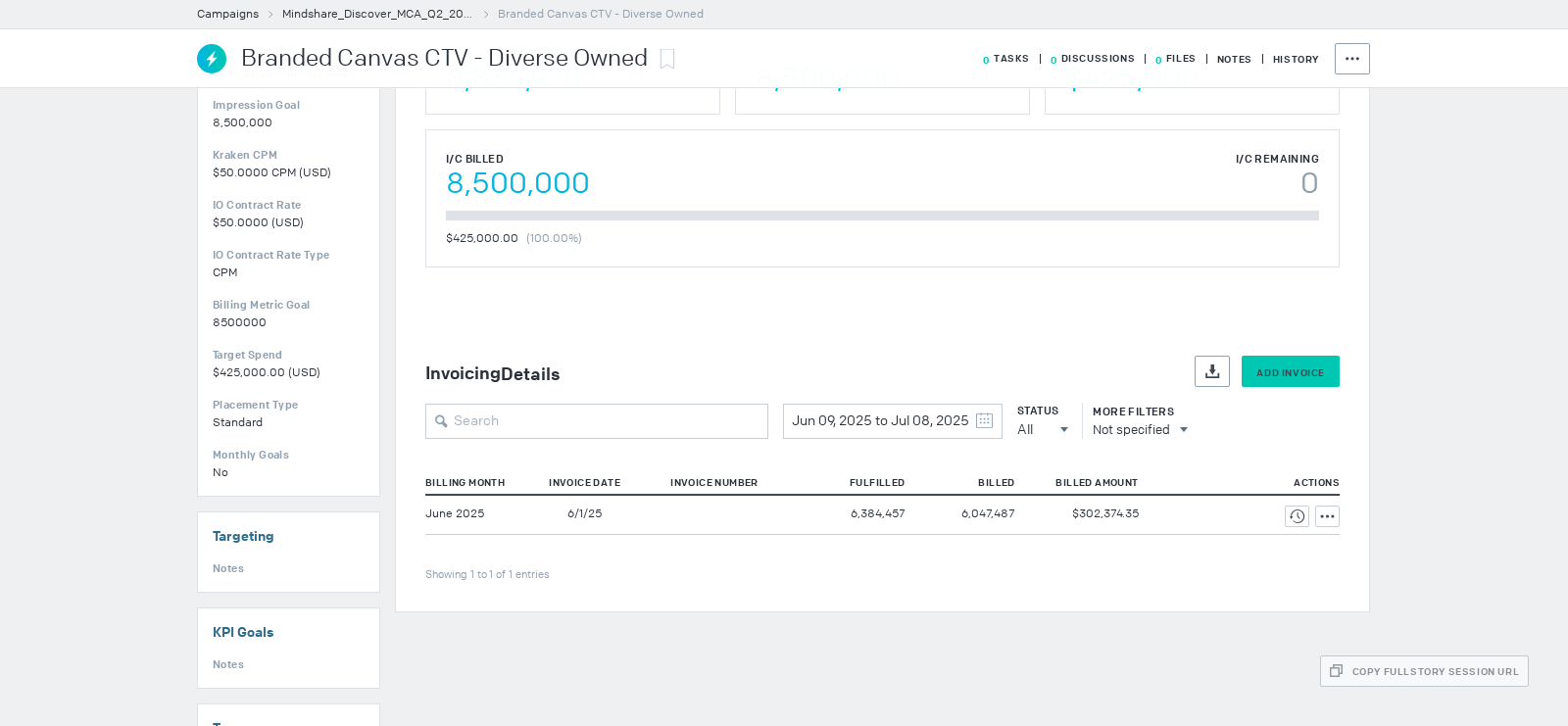 click on "Add Invoice" at bounding box center [1291, 372] 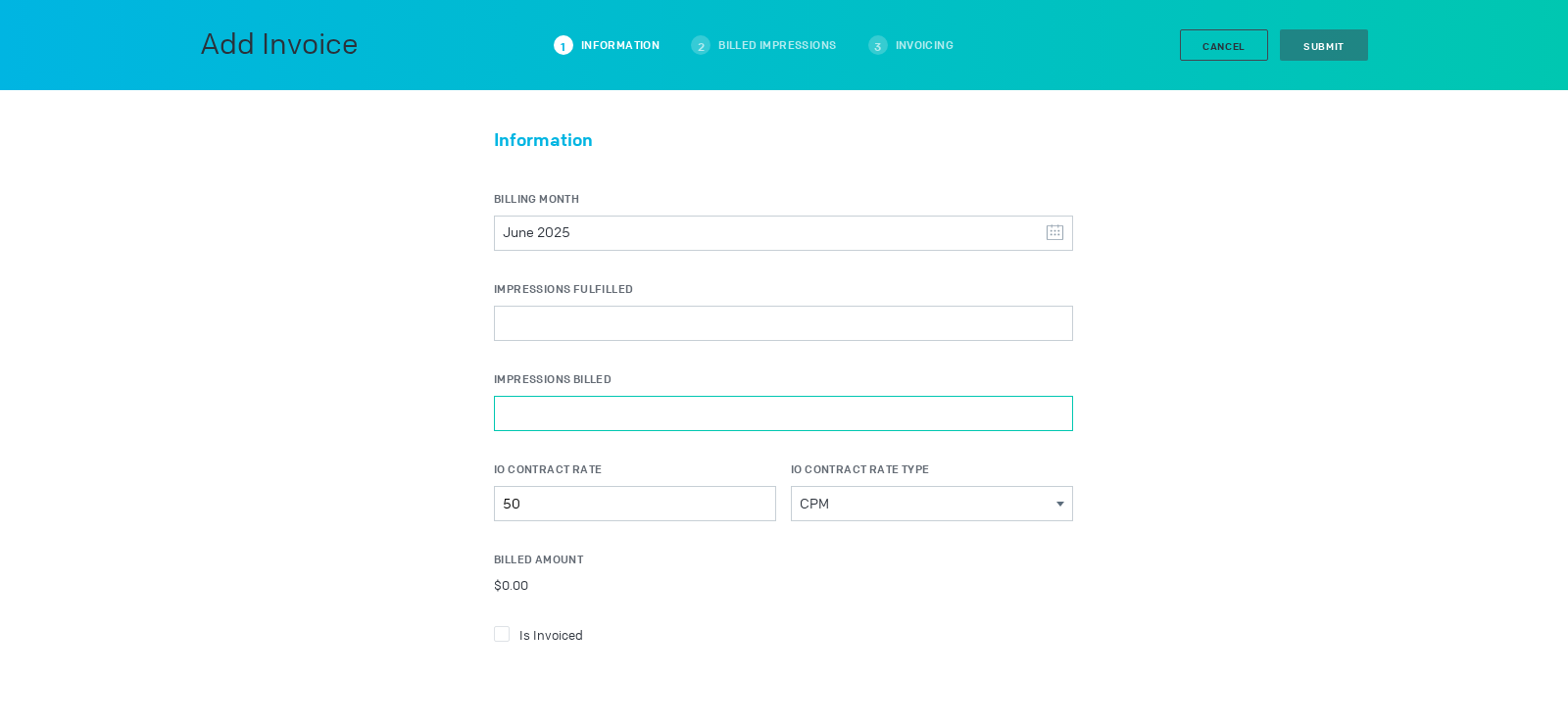 click on "Impressions Billed" at bounding box center (783, 413) 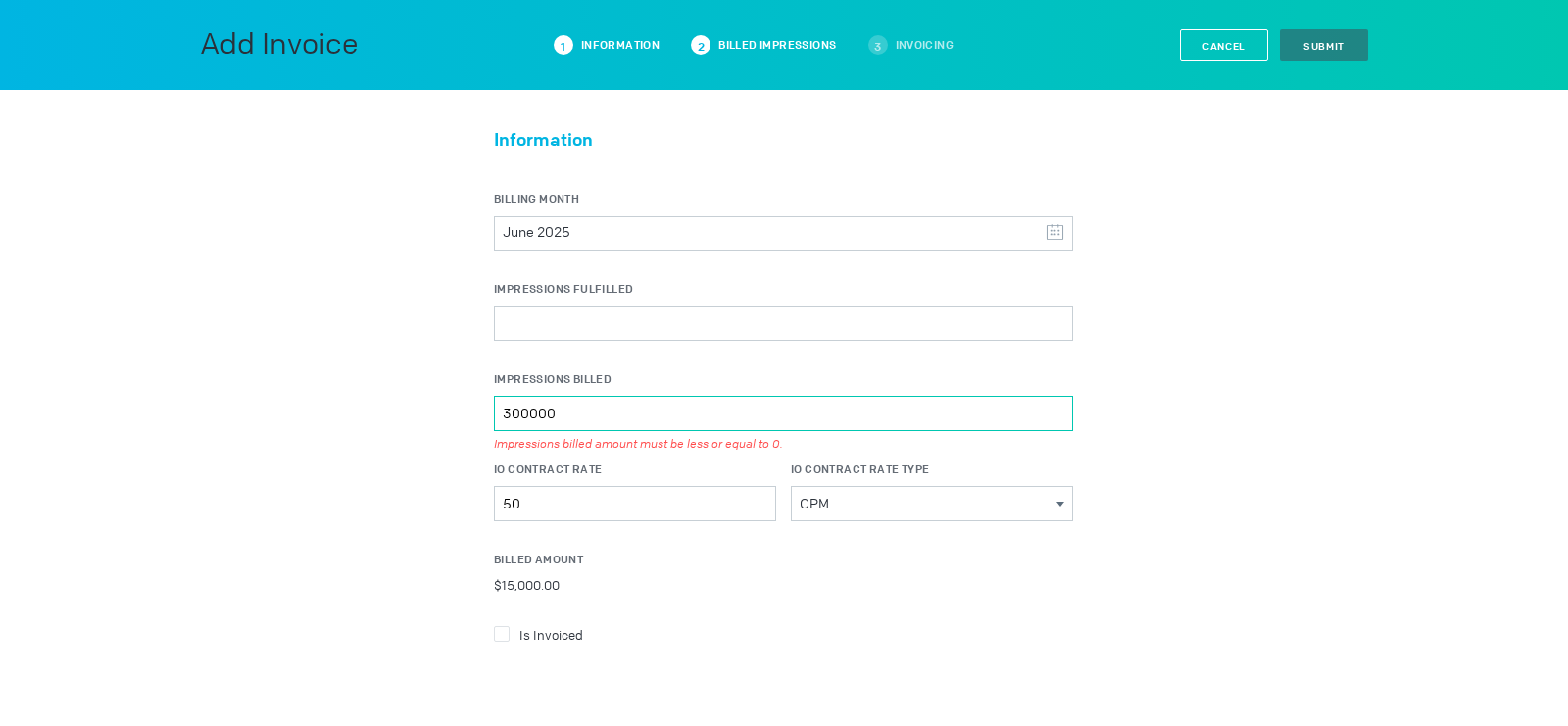 type on "300000" 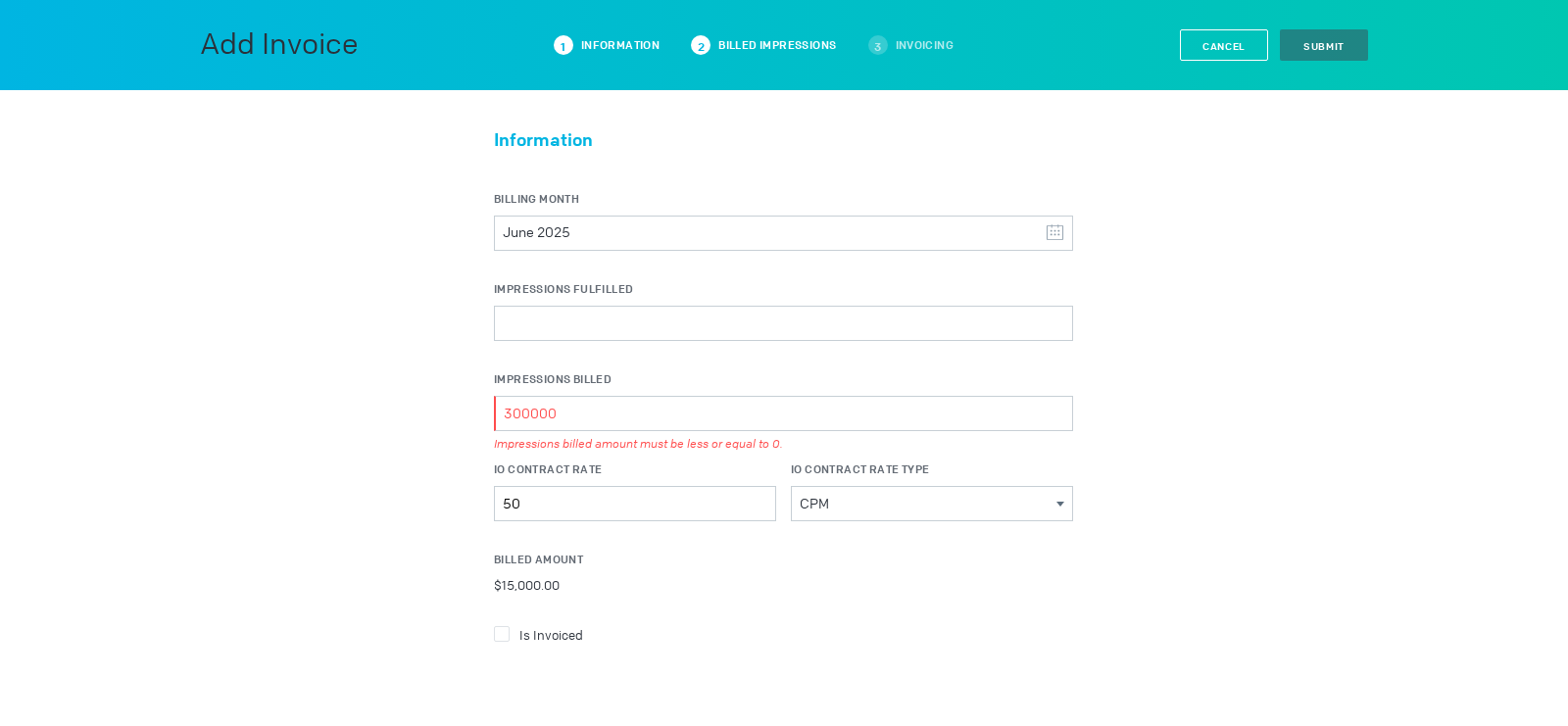 click on "Cancel" at bounding box center [1224, 45] 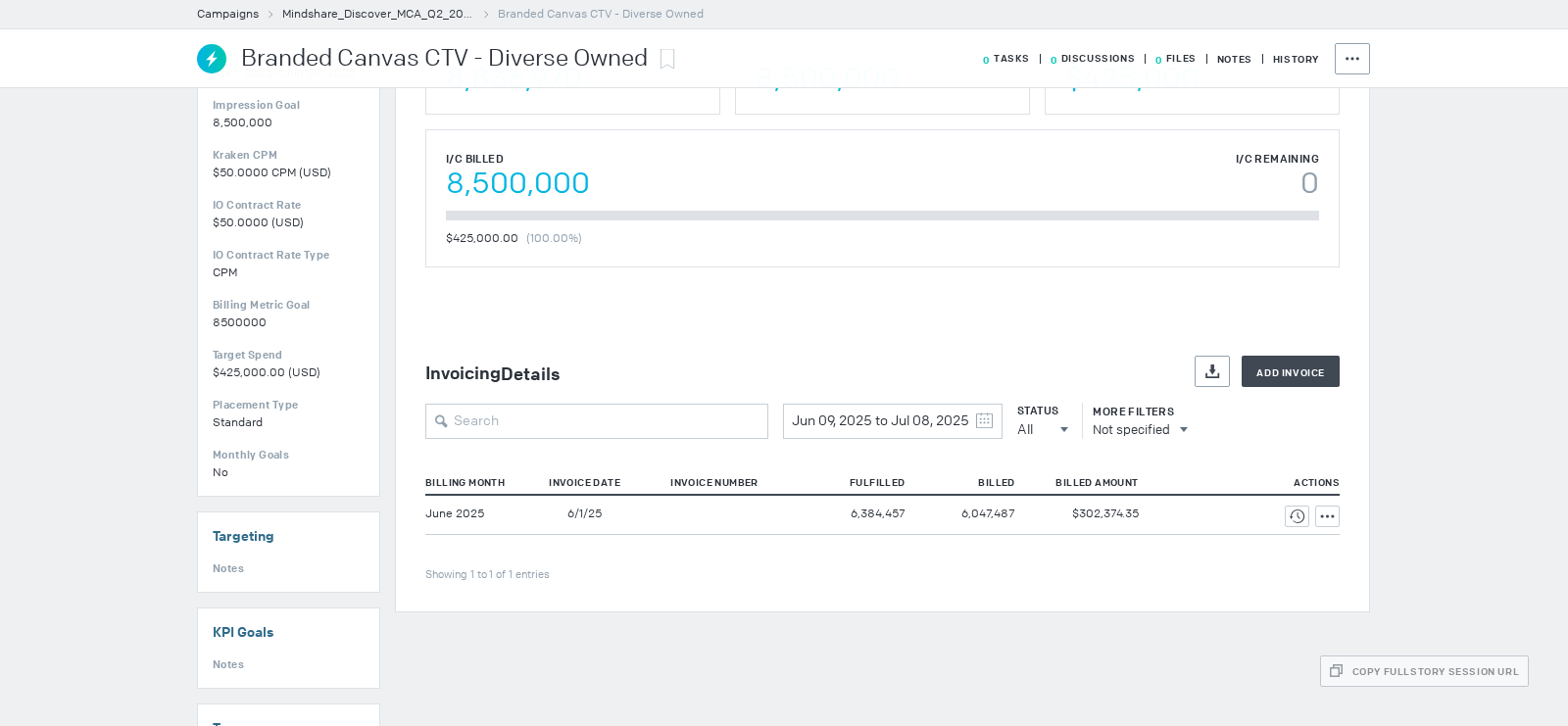 scroll, scrollTop: 0, scrollLeft: 0, axis: both 